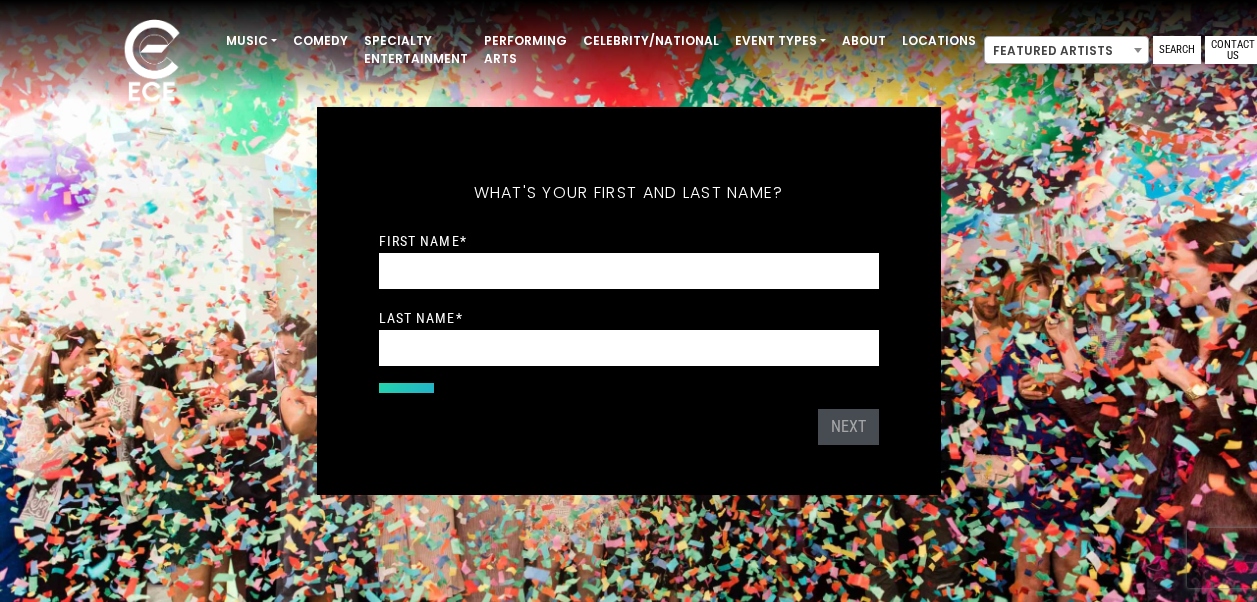scroll, scrollTop: 0, scrollLeft: 0, axis: both 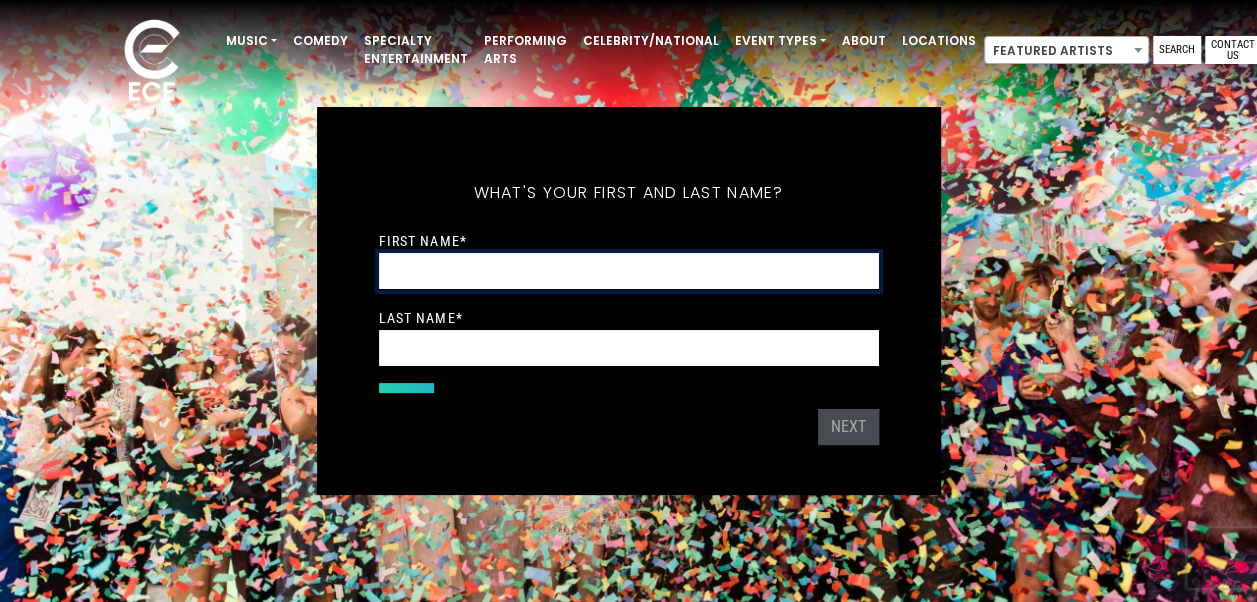 click on "First Name *" at bounding box center (629, 271) 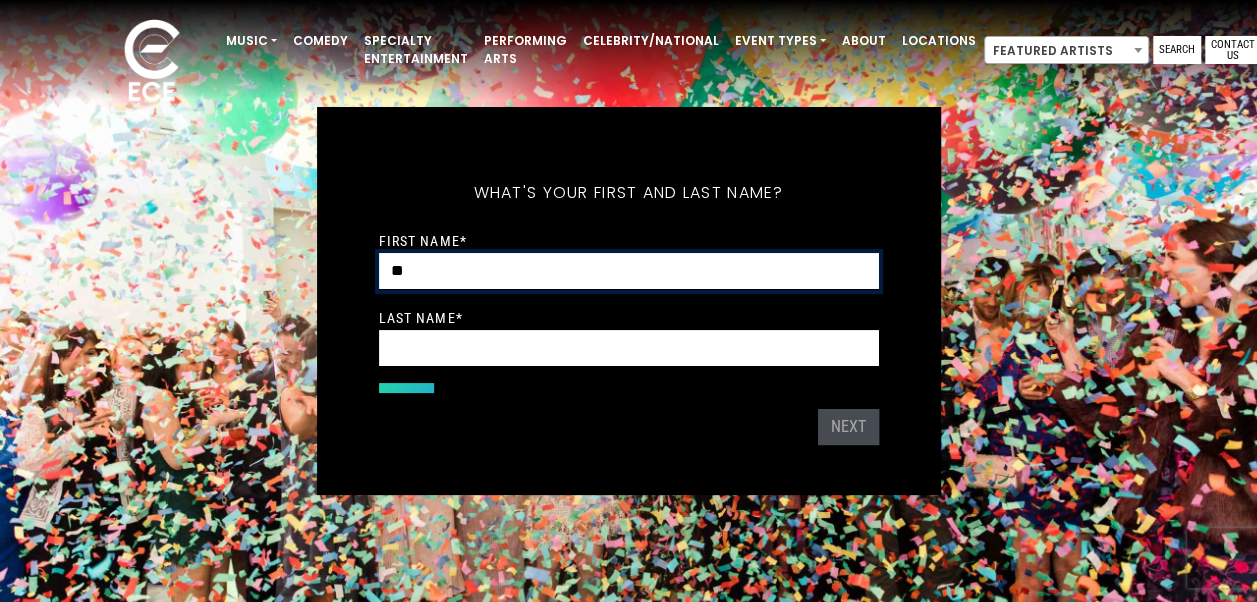 type on "*" 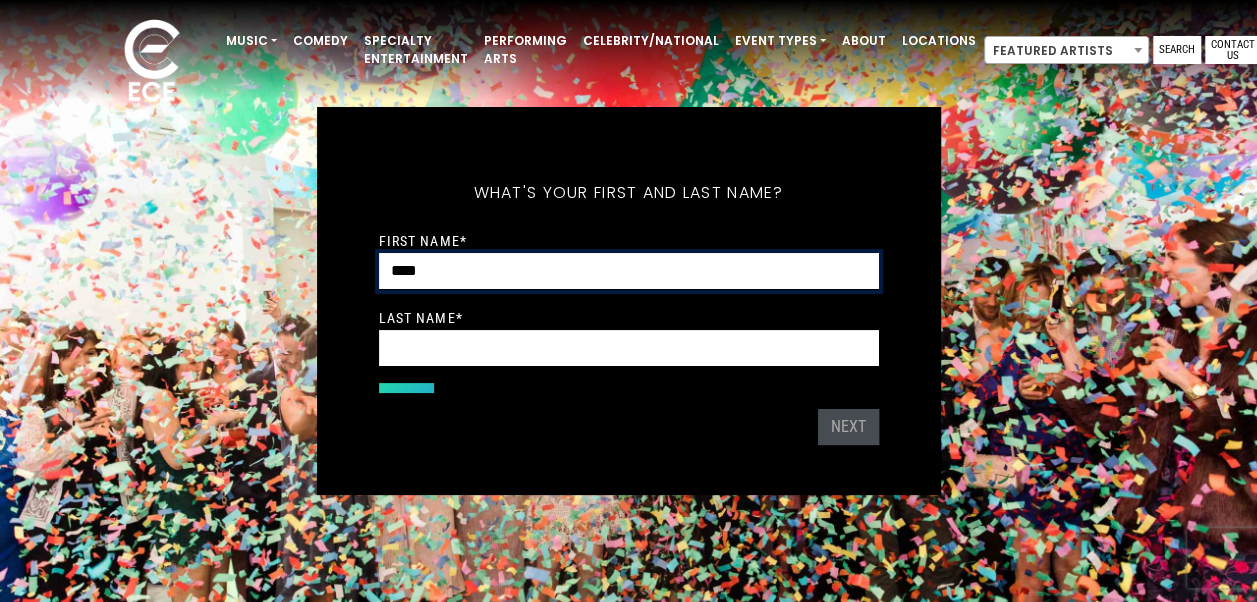 type on "****" 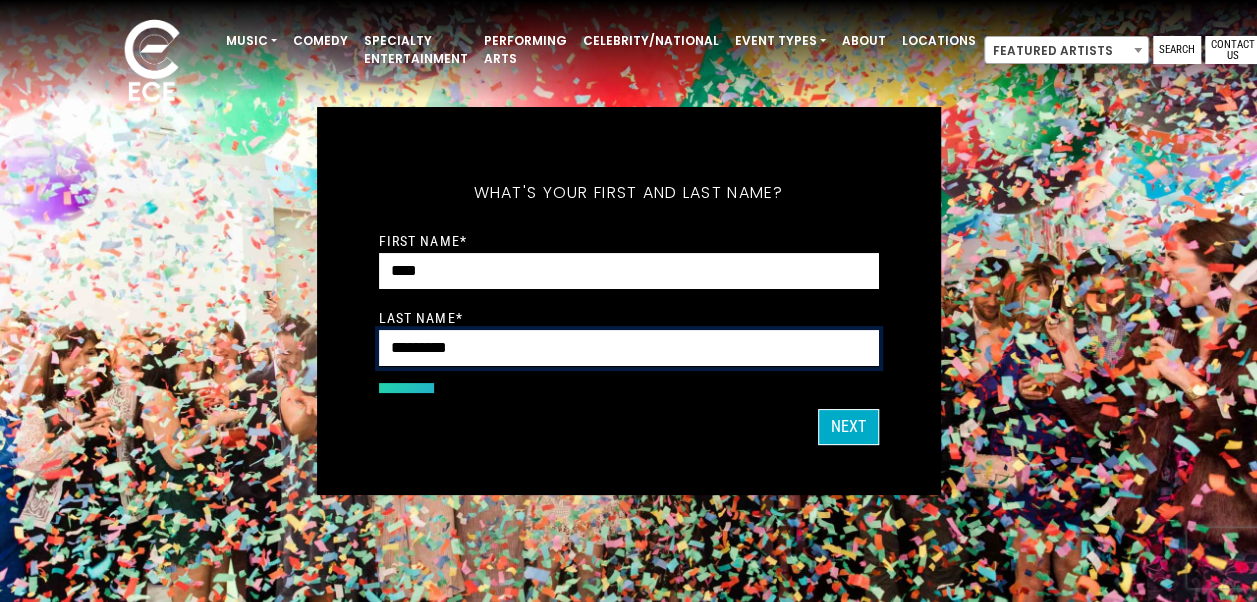 type on "*********" 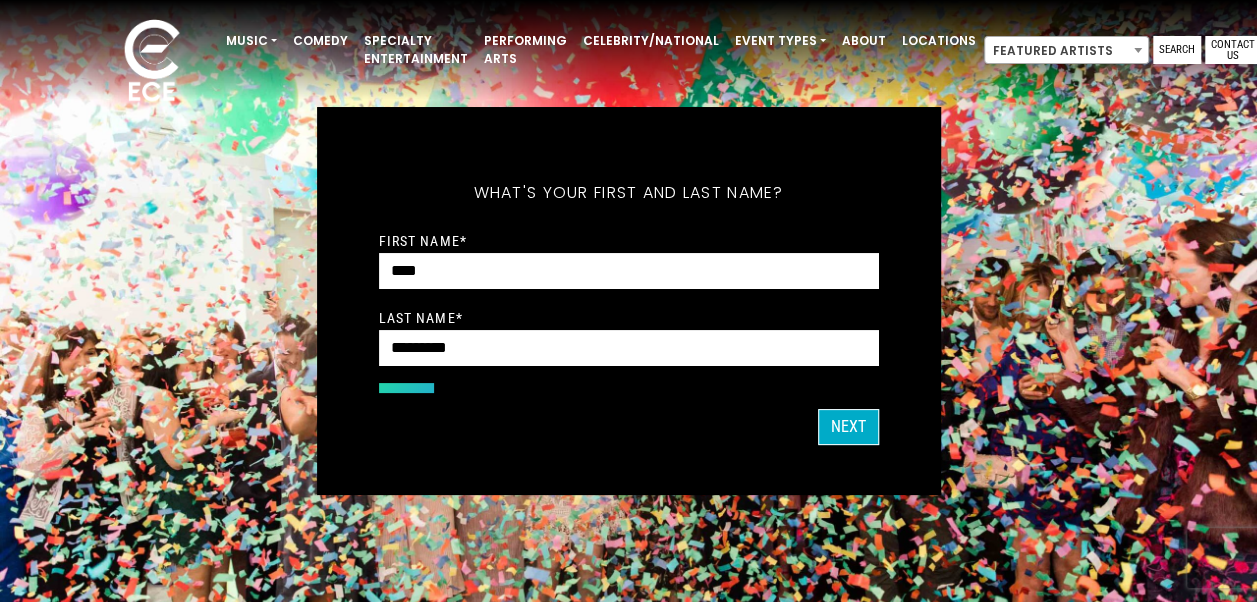 click on "First Name *
****
Last Name *
*********
Email Address *
Phone Number *
* *******" at bounding box center [629, 306] 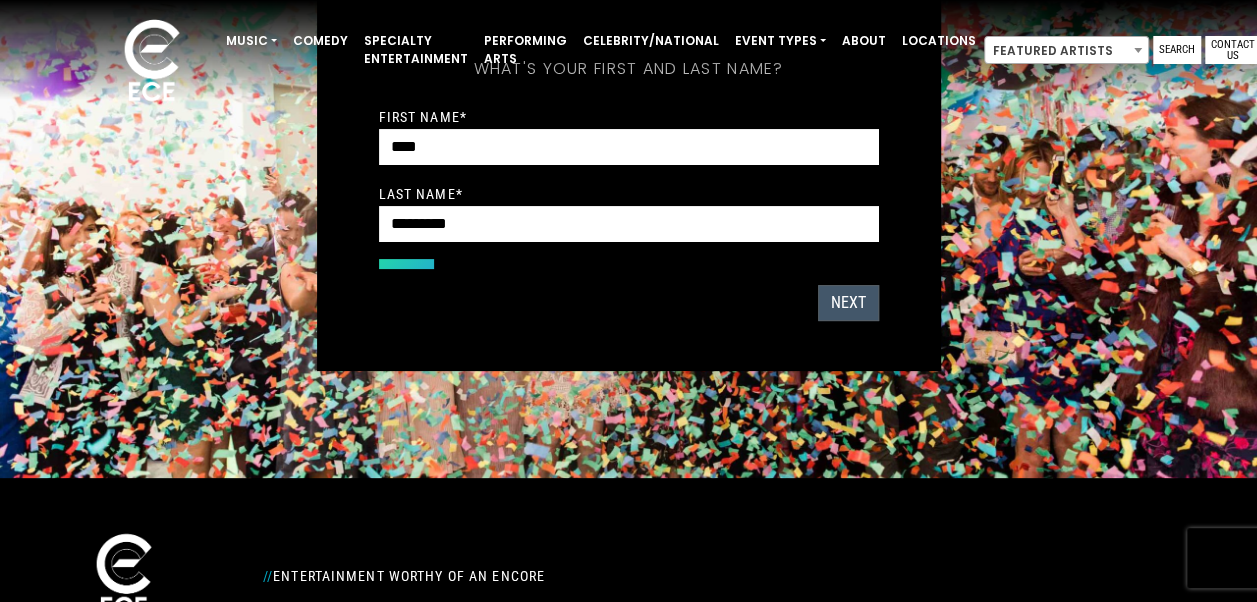 click on "Next" at bounding box center [848, 303] 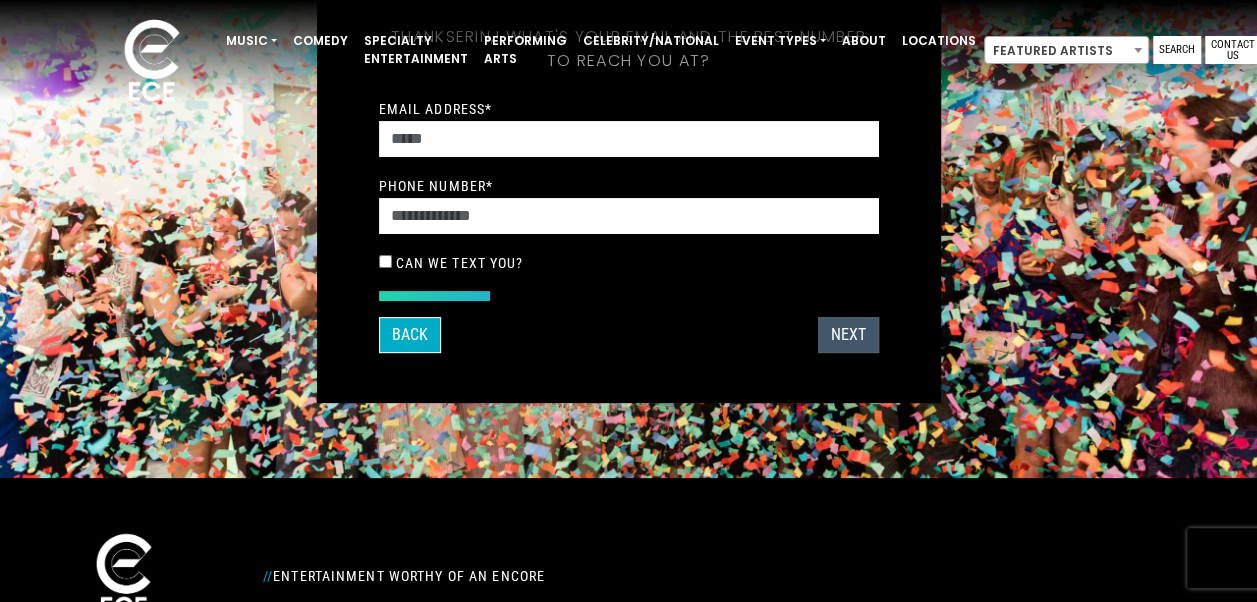scroll, scrollTop: 92, scrollLeft: 0, axis: vertical 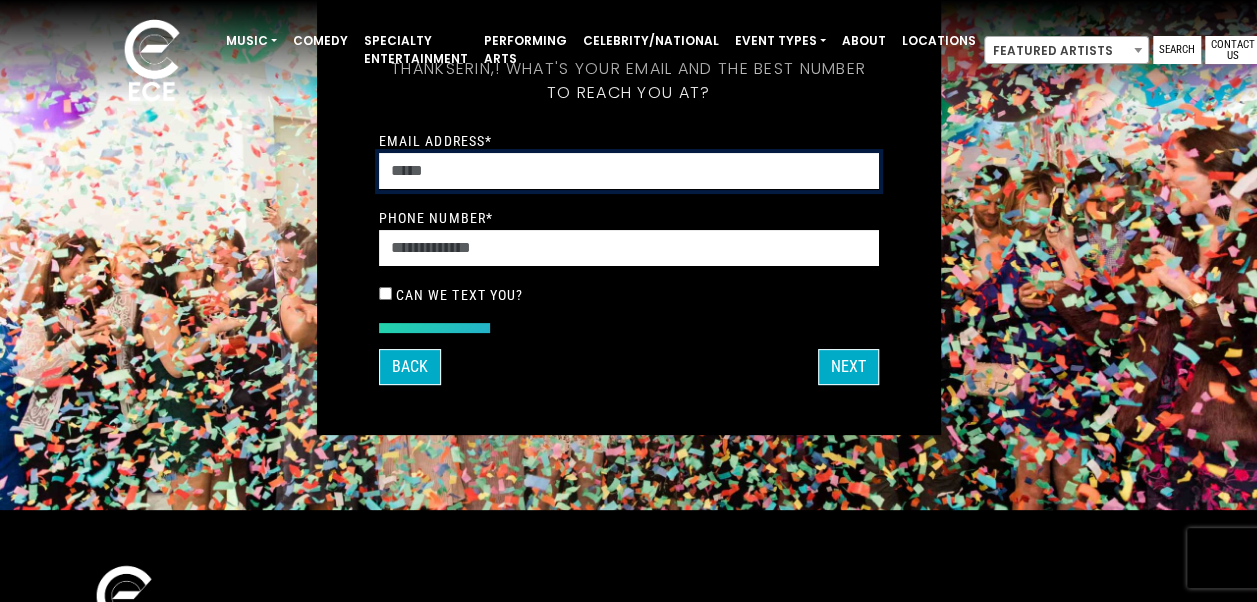click on "Email Address *" at bounding box center (629, 171) 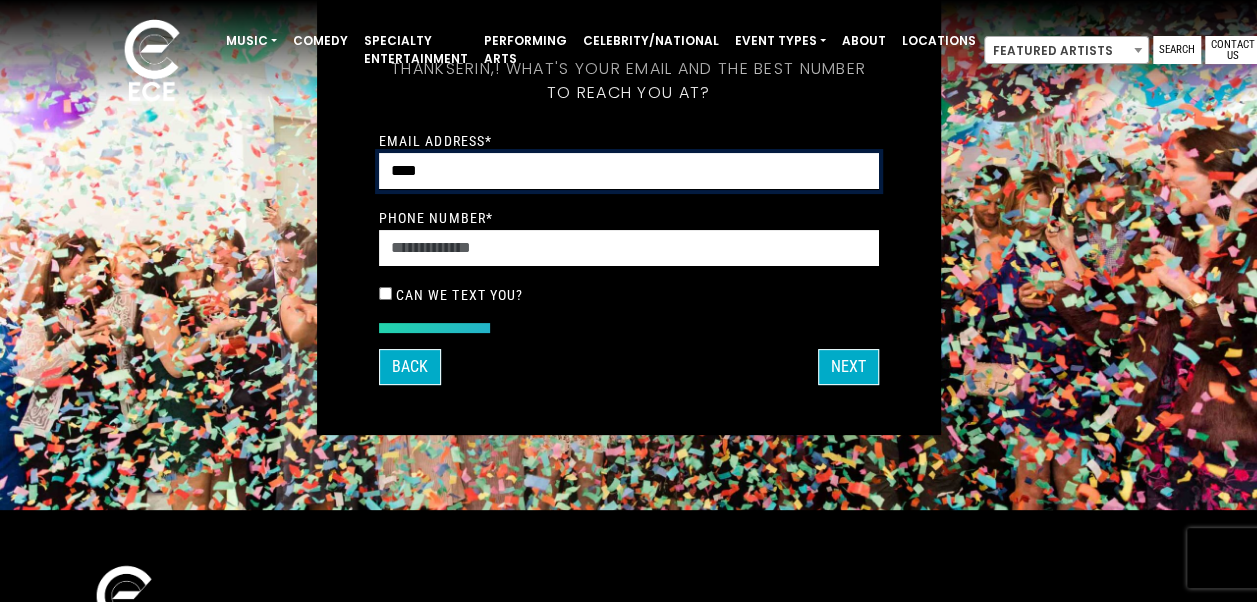 type on "**********" 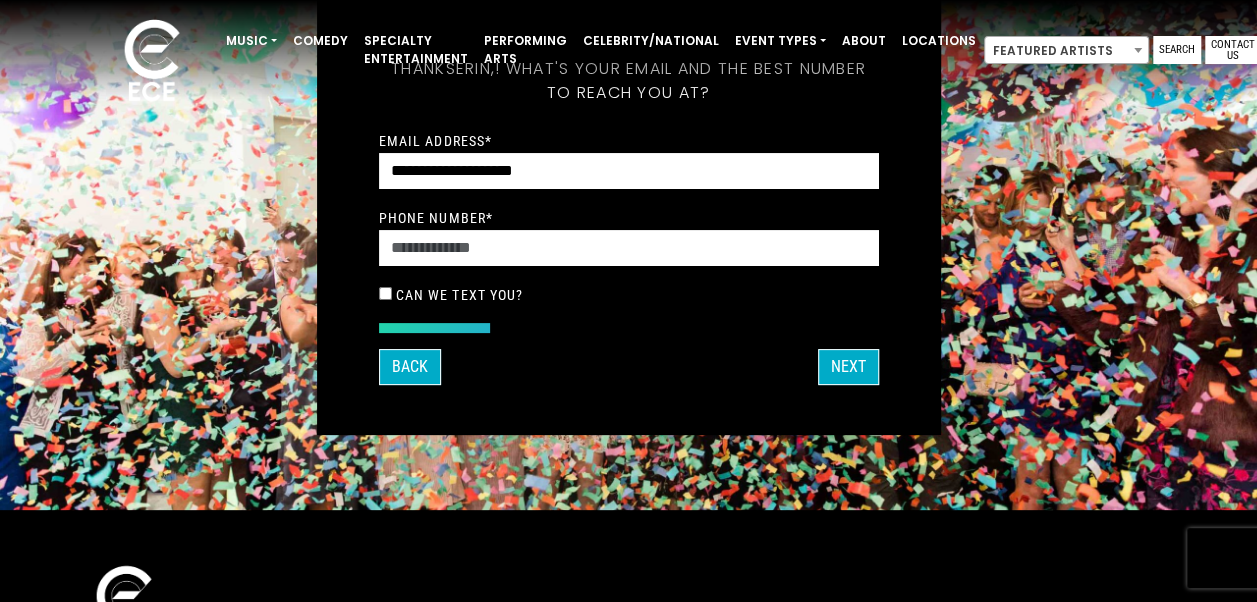 type on "**********" 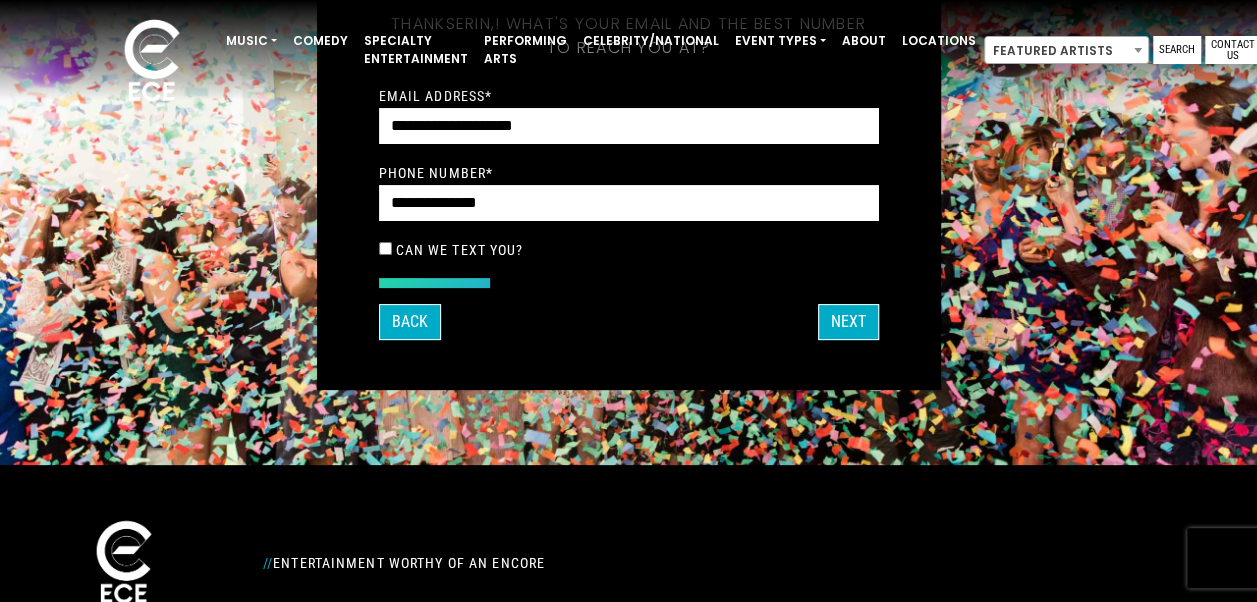 scroll, scrollTop: 138, scrollLeft: 0, axis: vertical 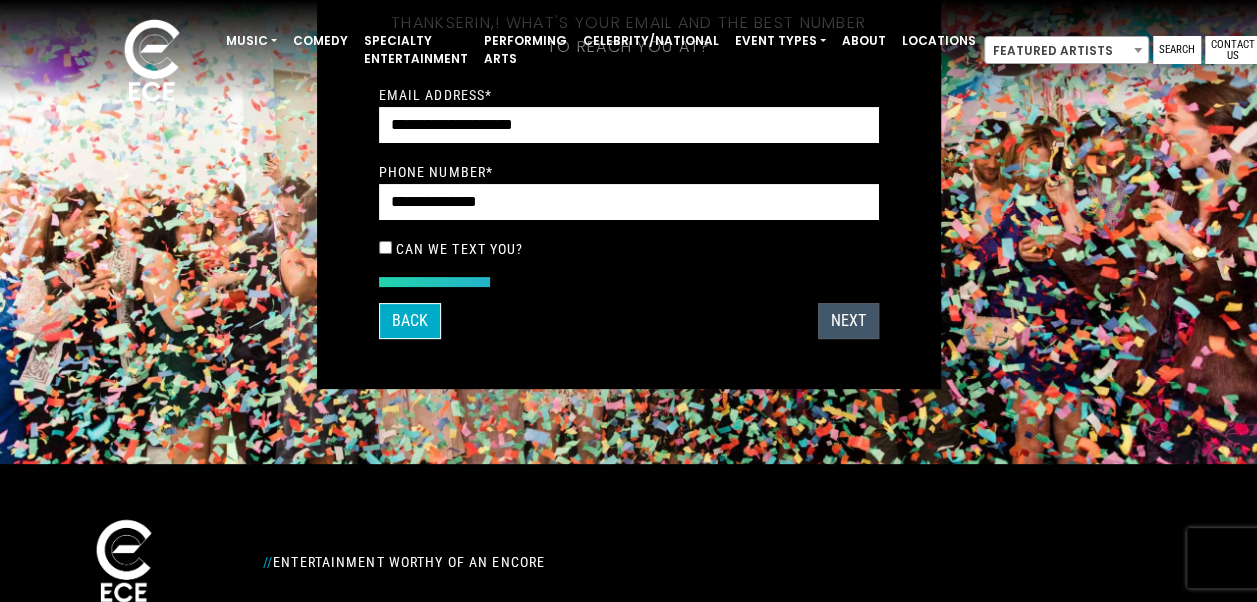 click on "Next" at bounding box center [848, 321] 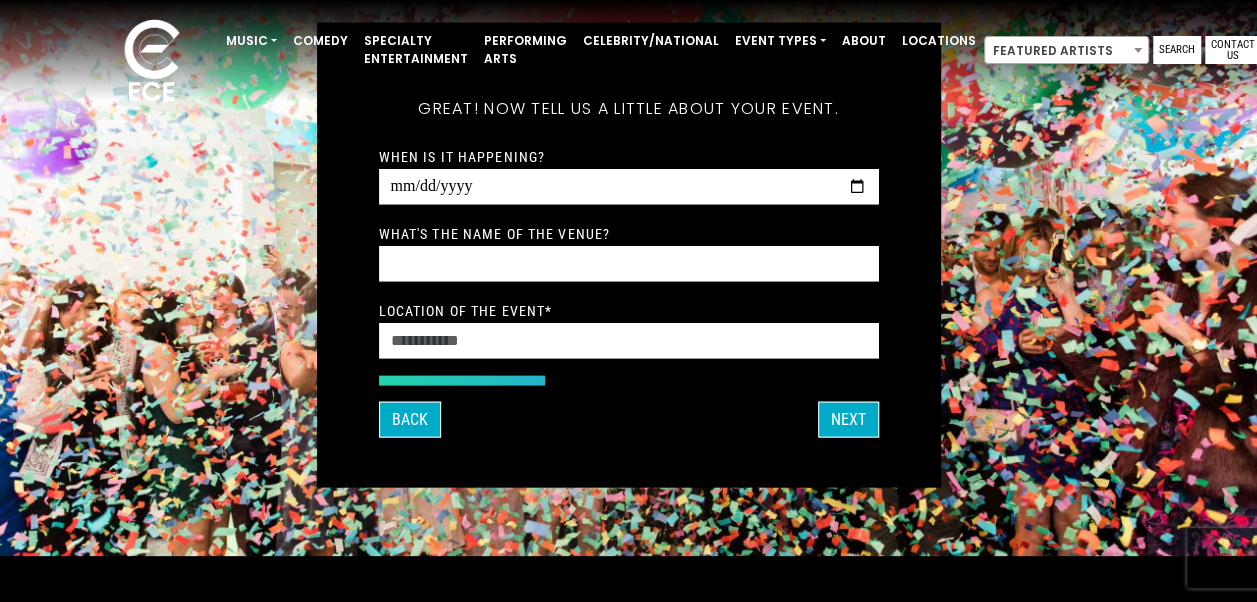 scroll, scrollTop: 49, scrollLeft: 0, axis: vertical 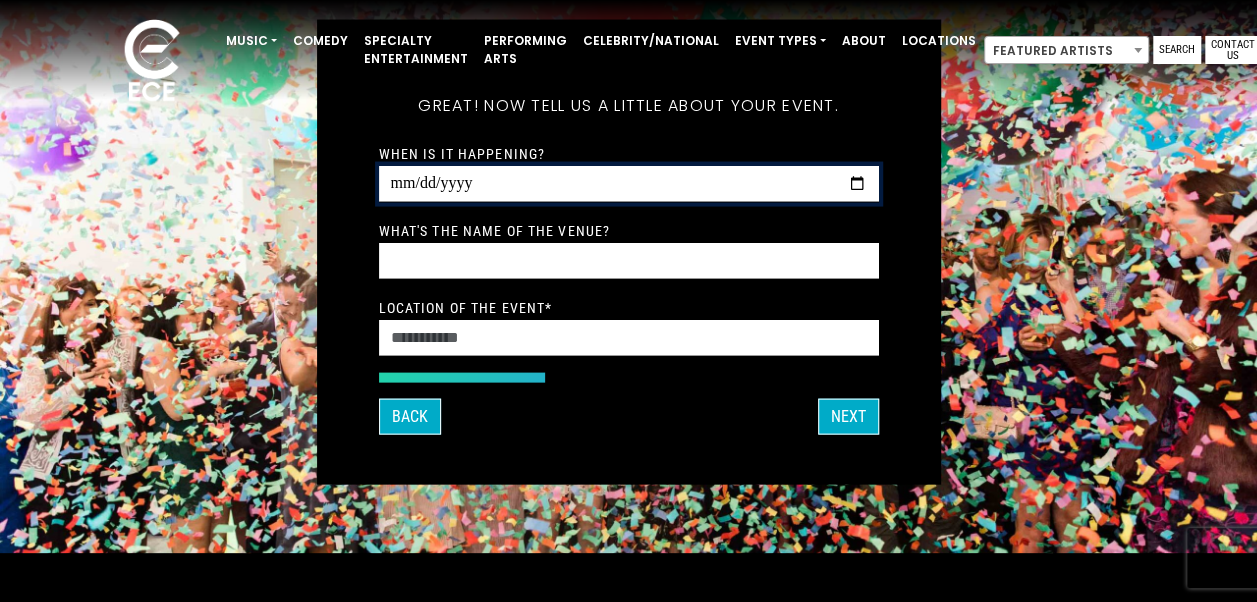 click on "When is it happening?" at bounding box center [629, 184] 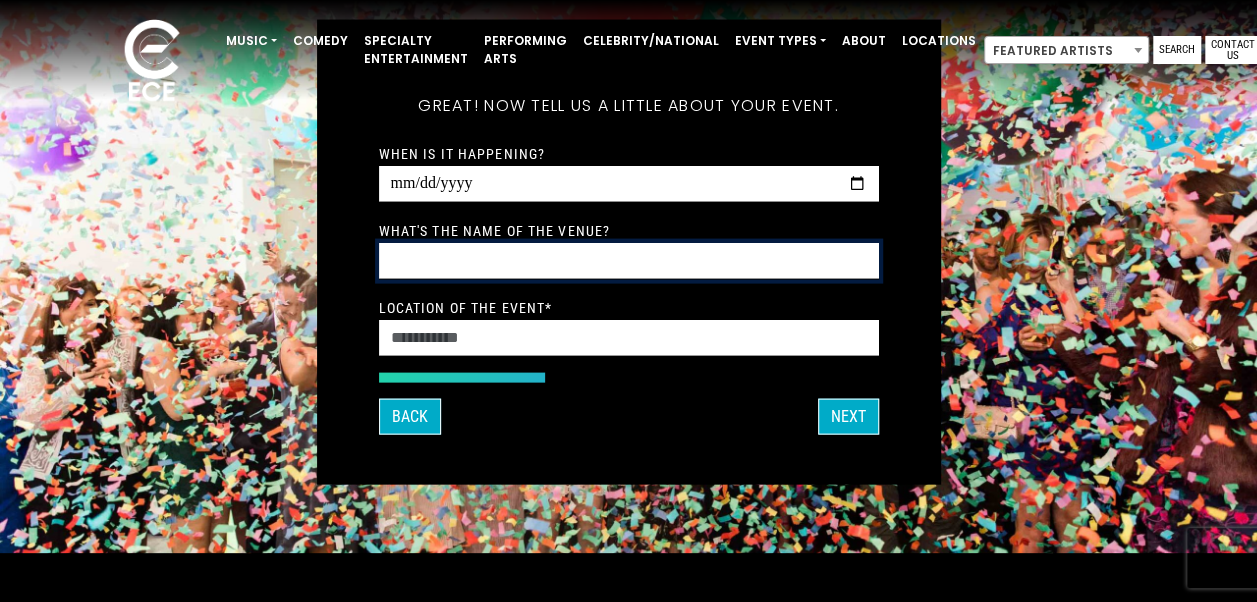 click on "What's the name of the venue?" at bounding box center (629, 261) 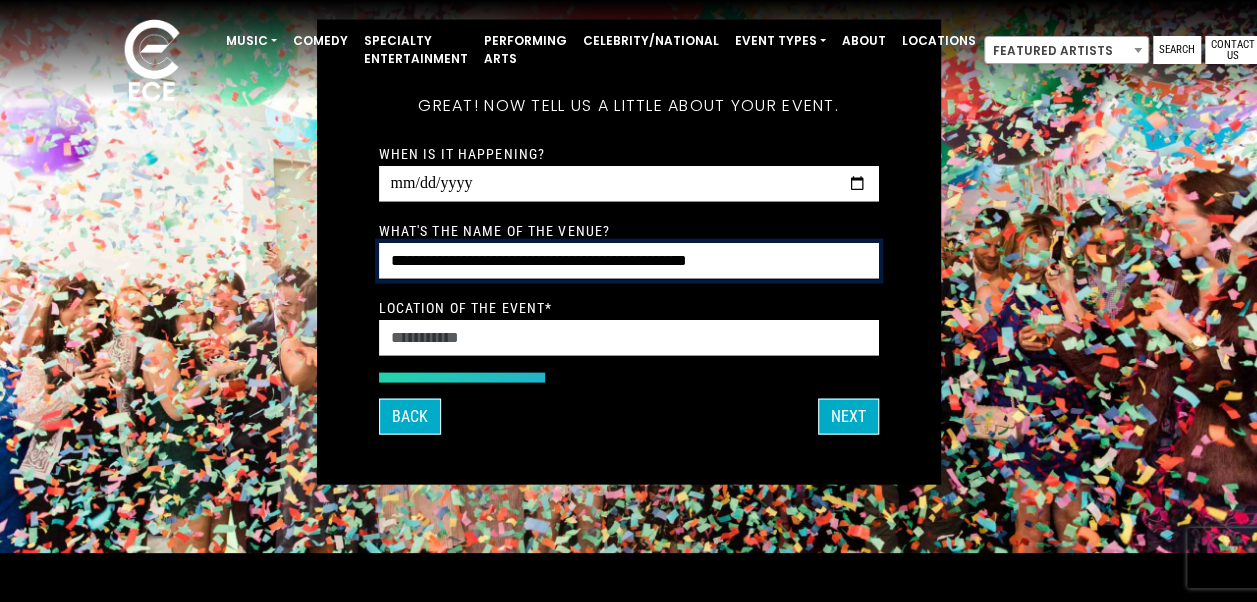 type on "**********" 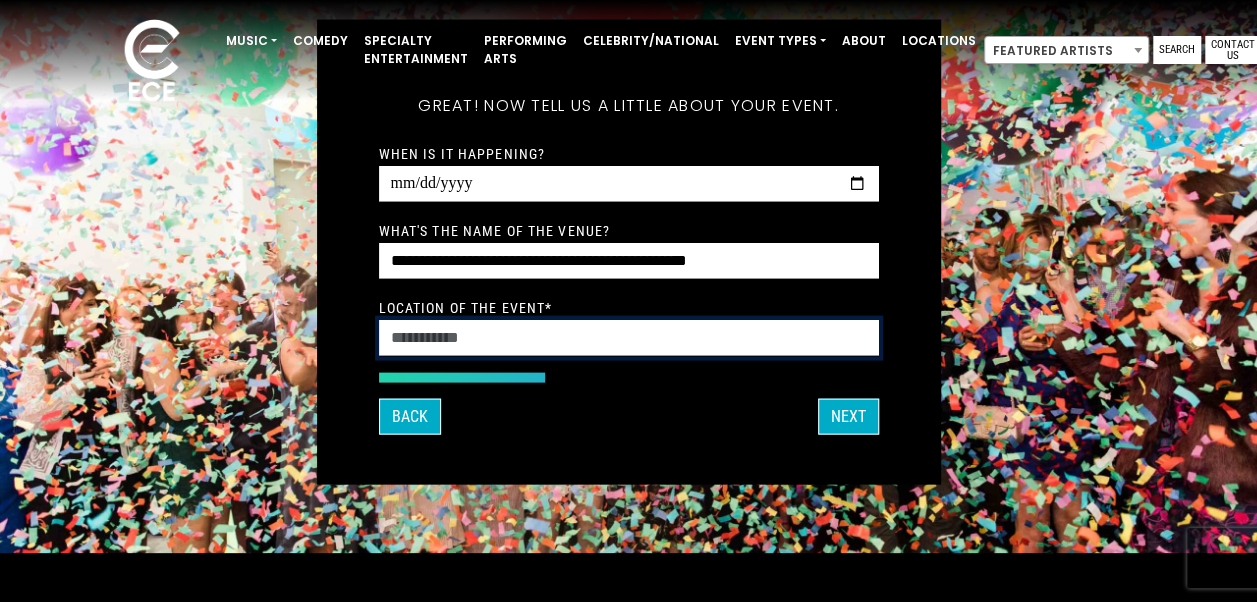 click on "Location of the event *" at bounding box center [629, 338] 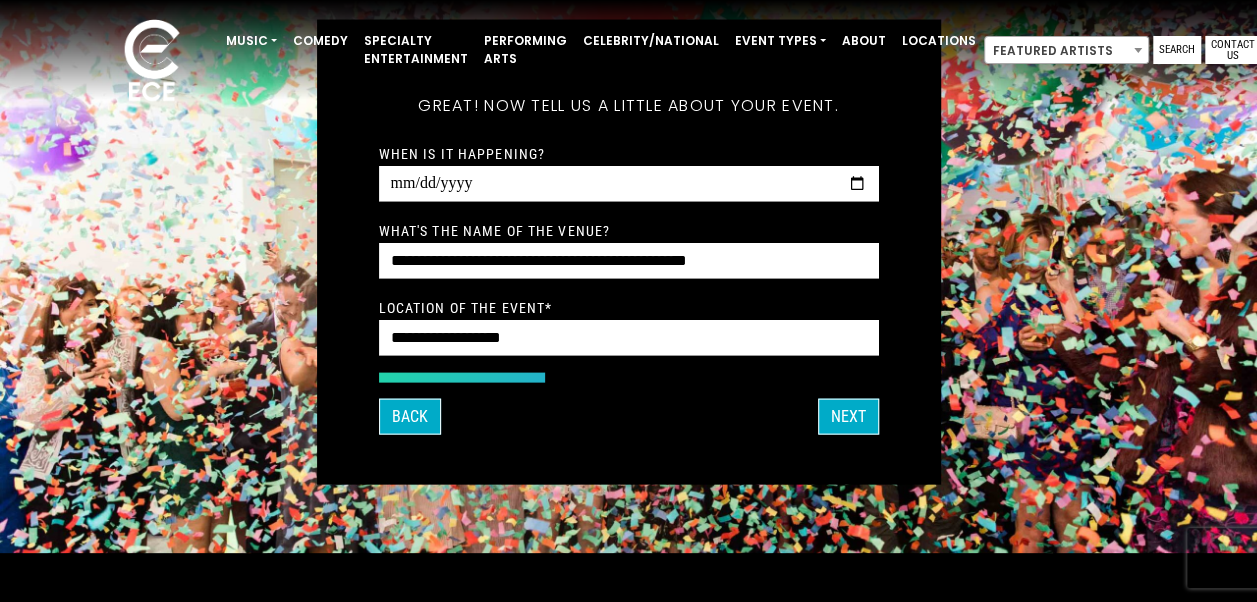 type on "**********" 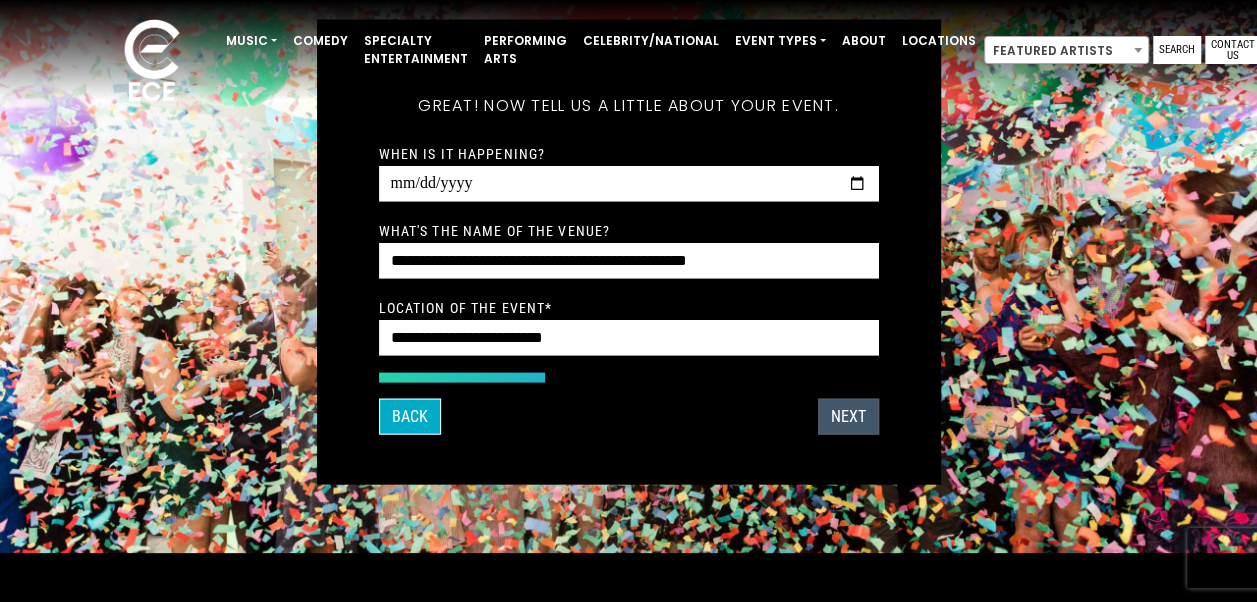 click on "Next" at bounding box center [848, 417] 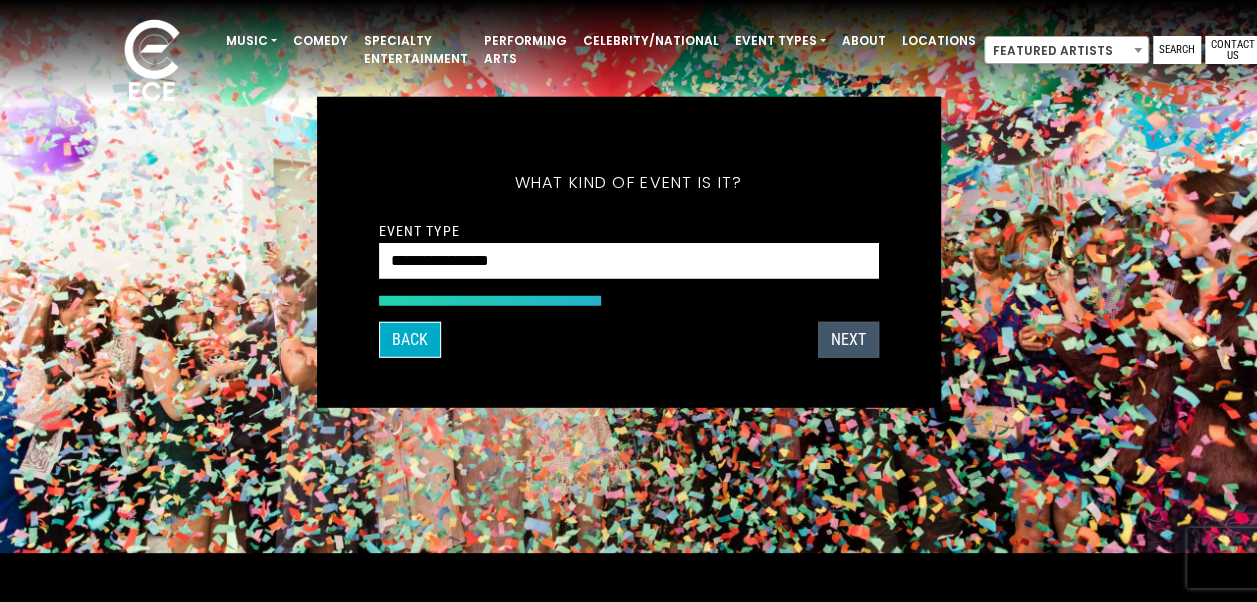 scroll, scrollTop: 126, scrollLeft: 0, axis: vertical 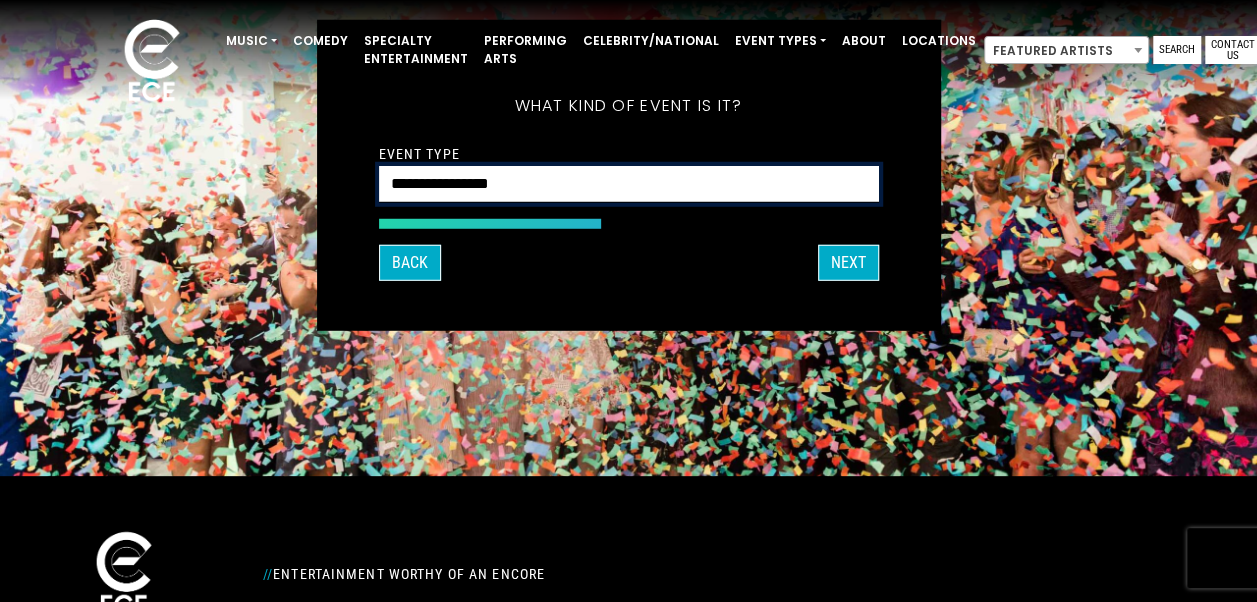 click on "**********" at bounding box center [629, 184] 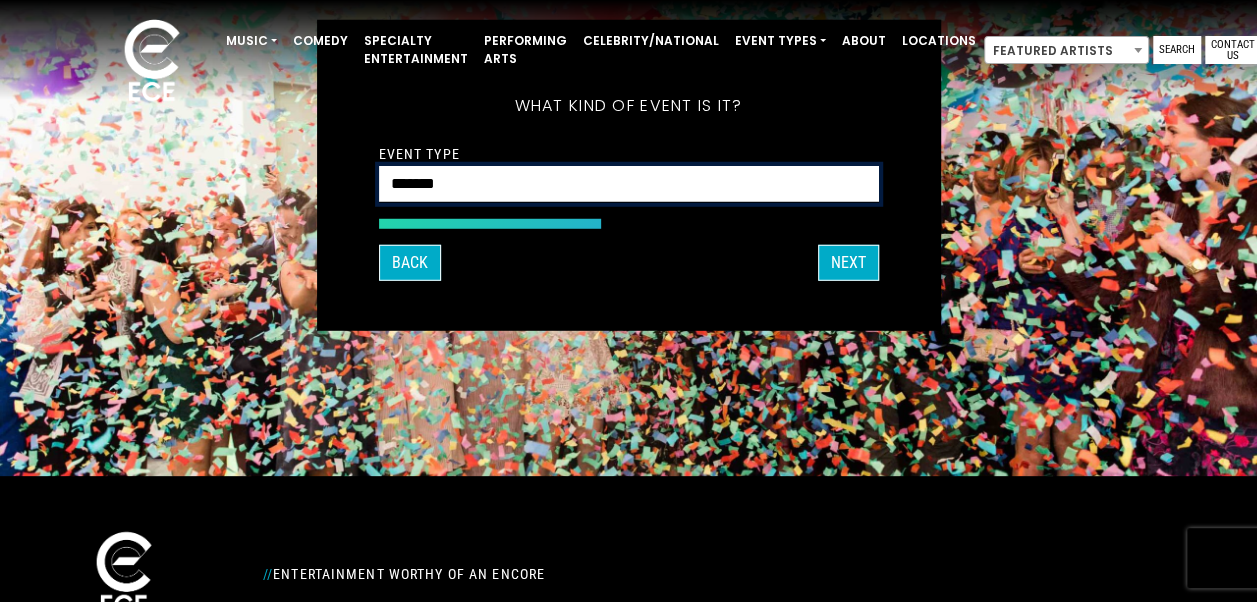 click on "**********" at bounding box center (629, 184) 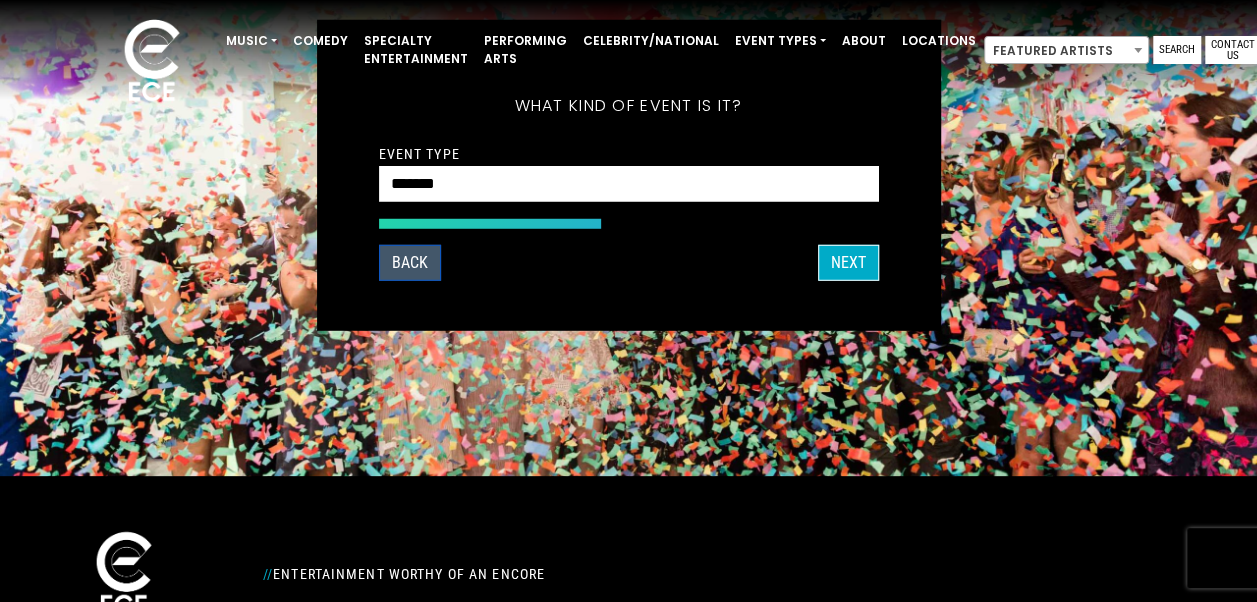 click on "Back" at bounding box center (410, 262) 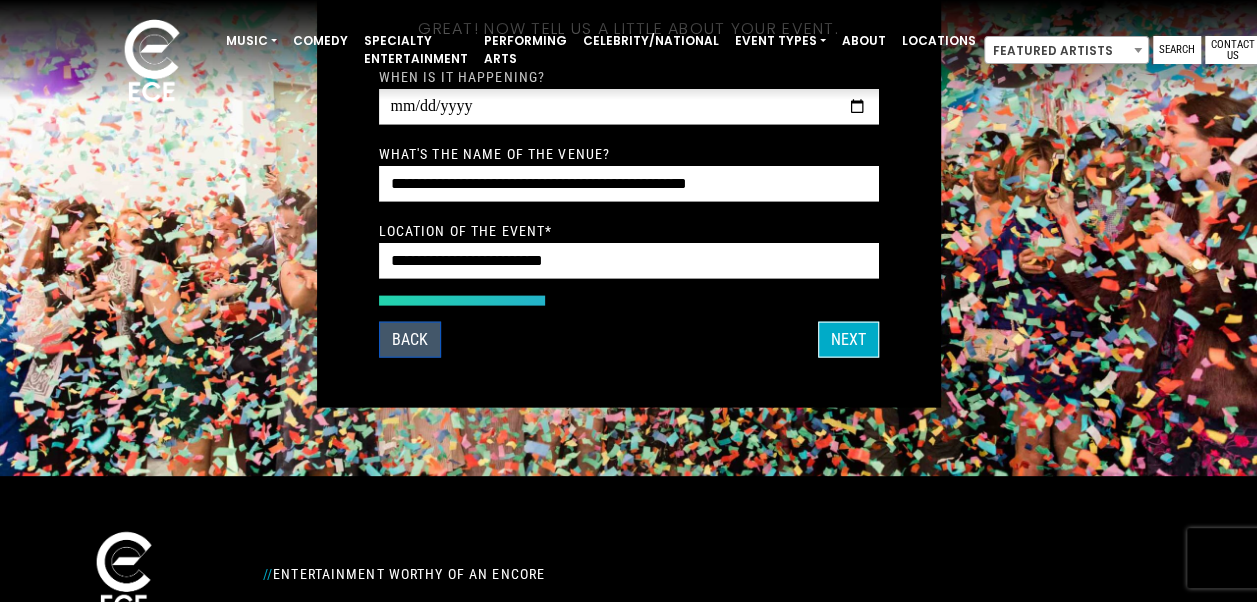 scroll, scrollTop: 49, scrollLeft: 0, axis: vertical 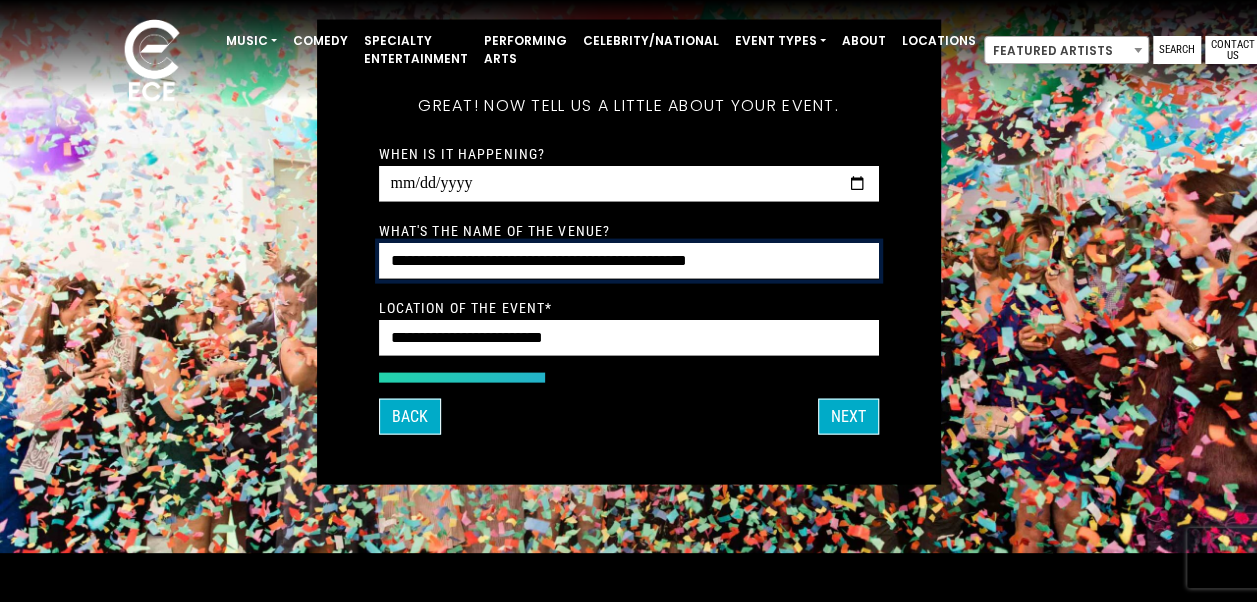 drag, startPoint x: 775, startPoint y: 265, endPoint x: 592, endPoint y: 242, distance: 184.4397 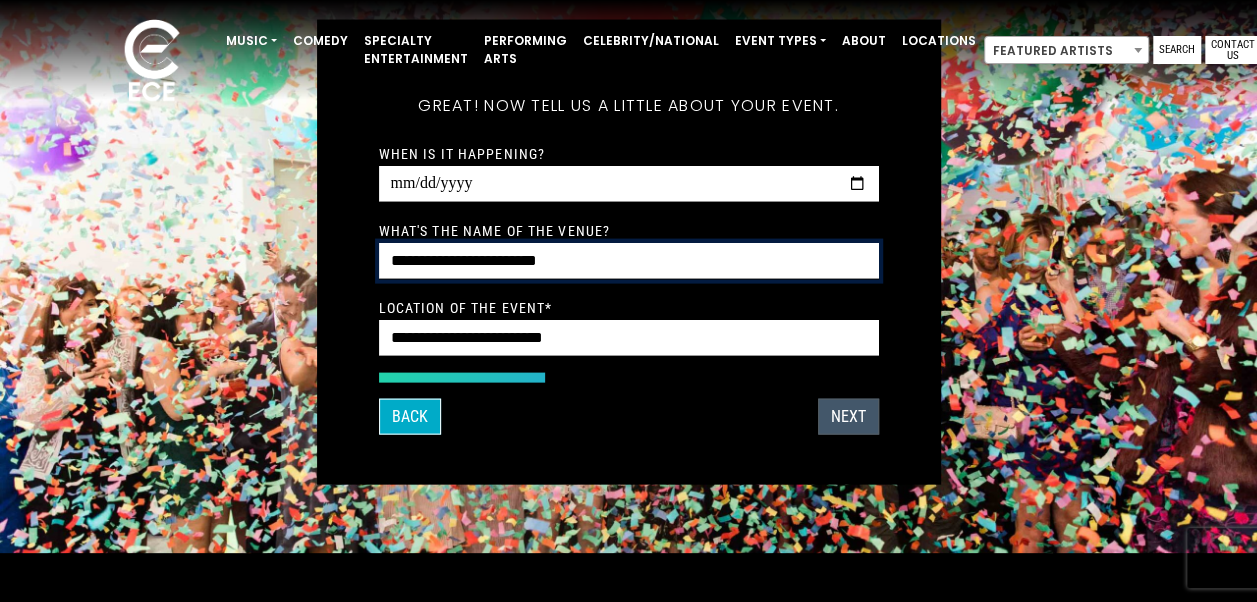 type on "**********" 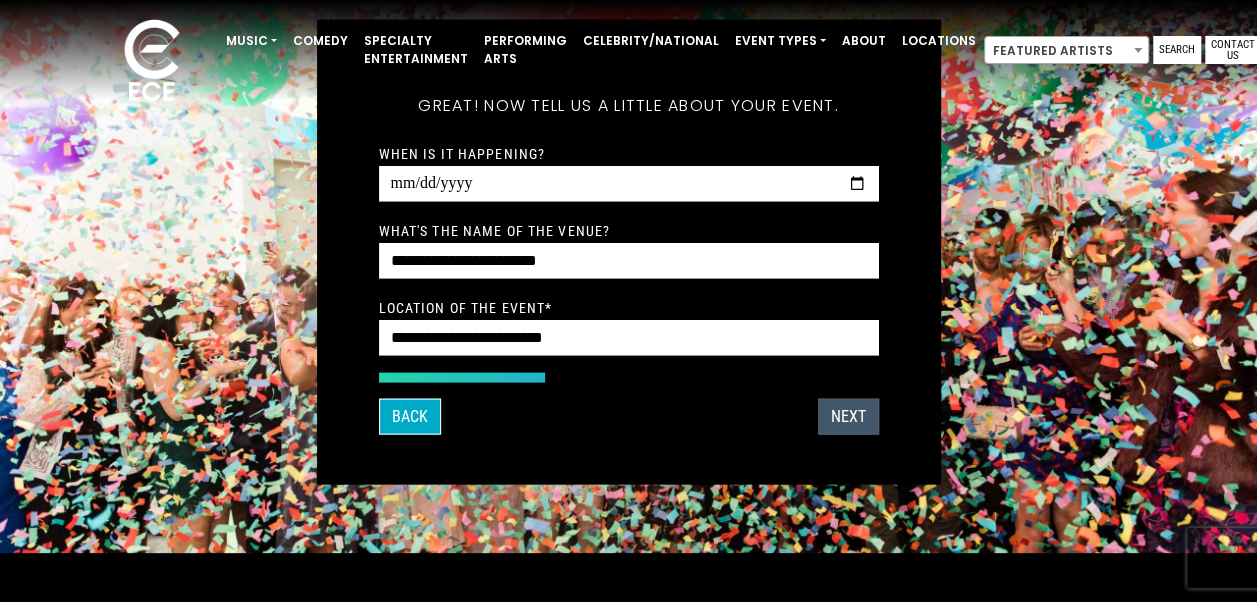 click on "NEXT" at bounding box center (848, 417) 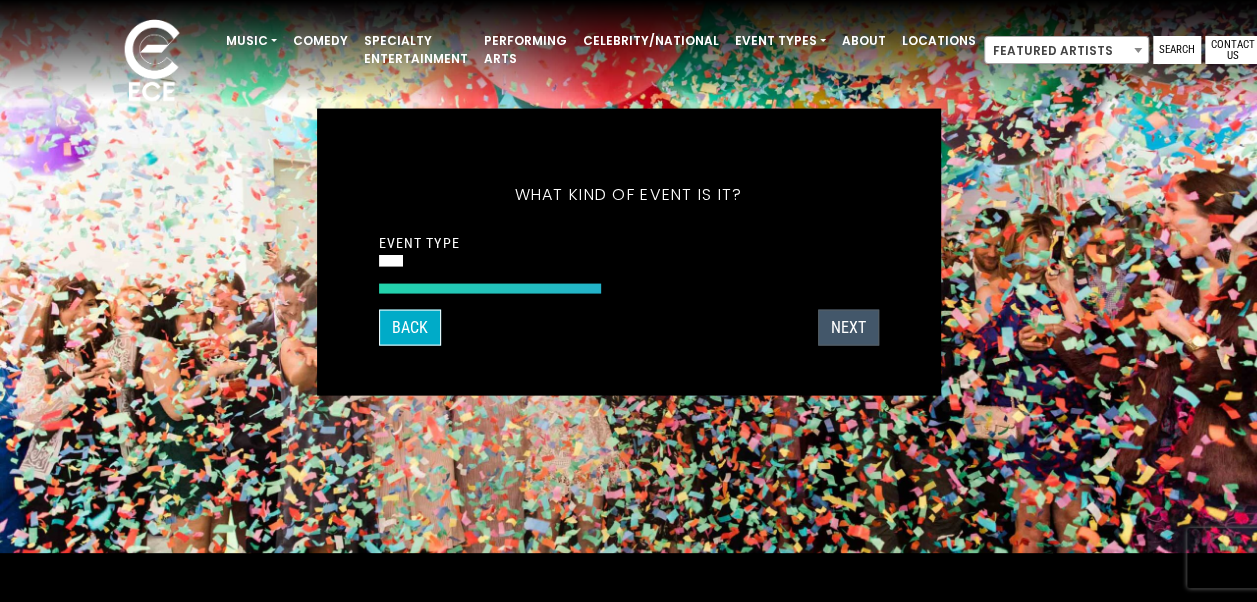 scroll, scrollTop: 126, scrollLeft: 0, axis: vertical 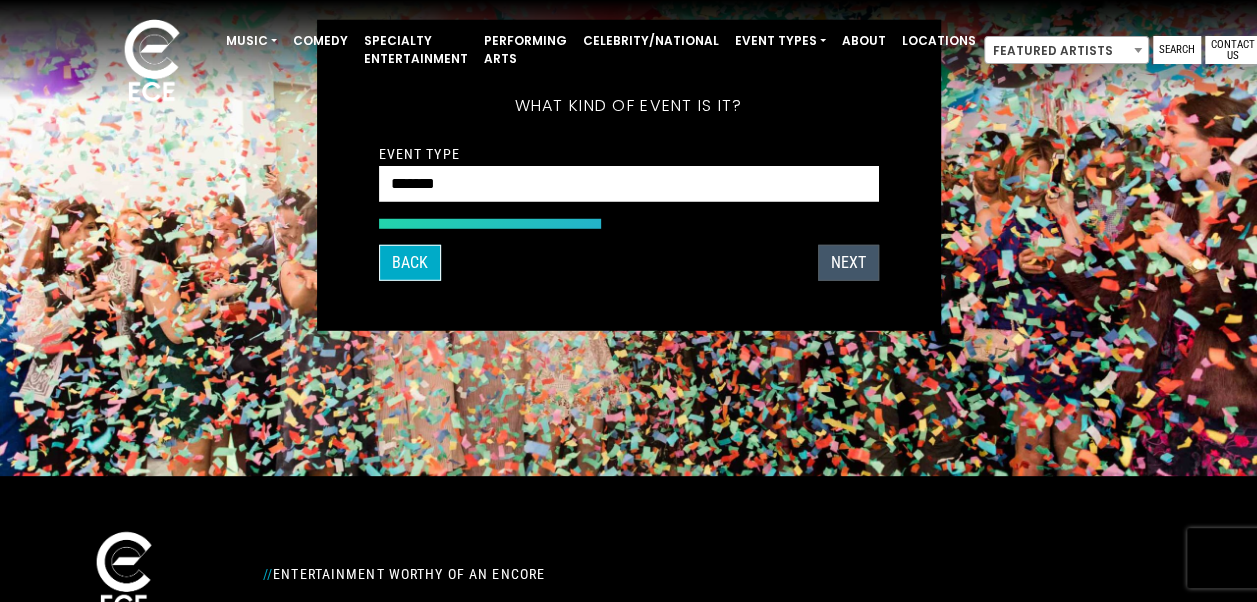 click on "NEXT" at bounding box center [848, 262] 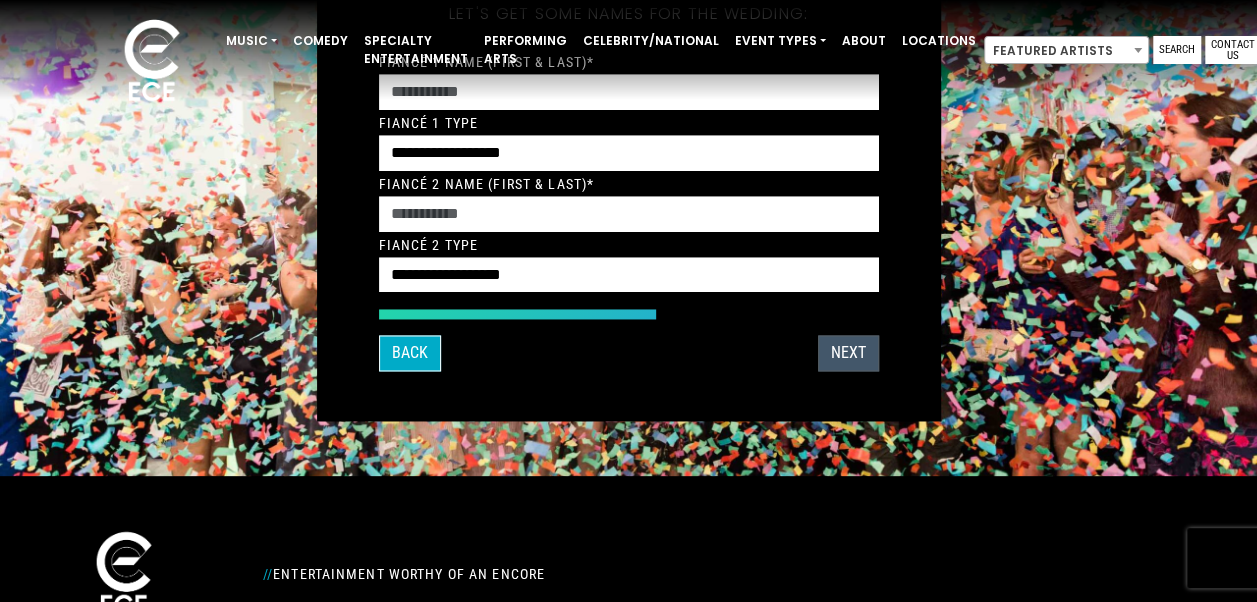 scroll, scrollTop: 35, scrollLeft: 0, axis: vertical 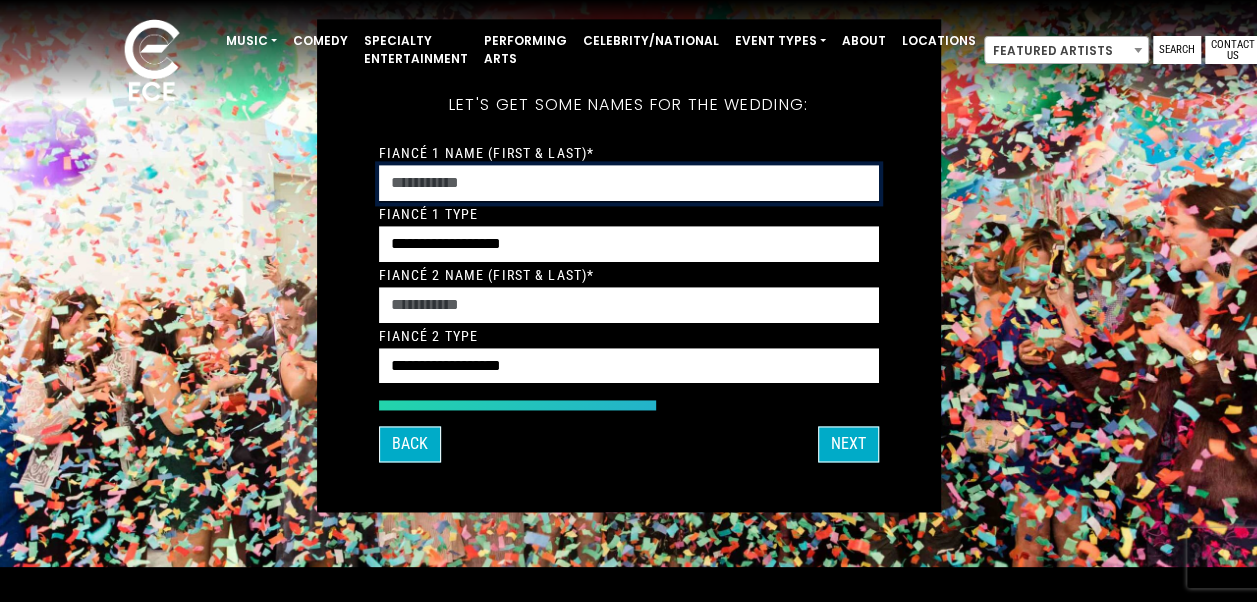 click on "Fiancé 1 Name (First & Last)*" at bounding box center [629, 183] 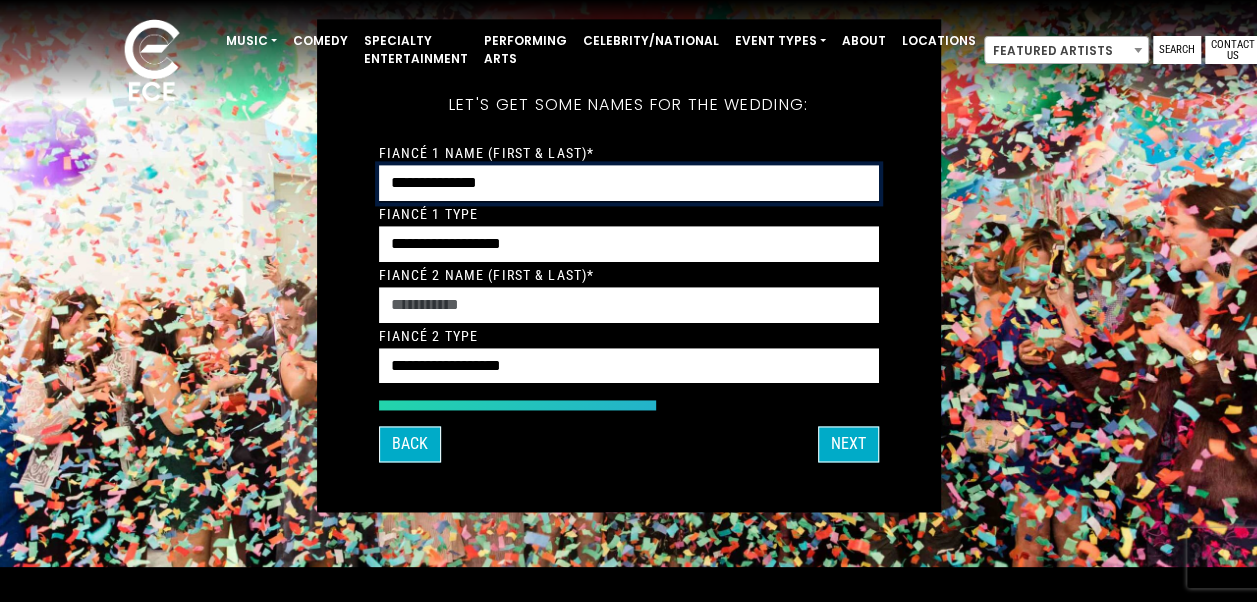 type on "**********" 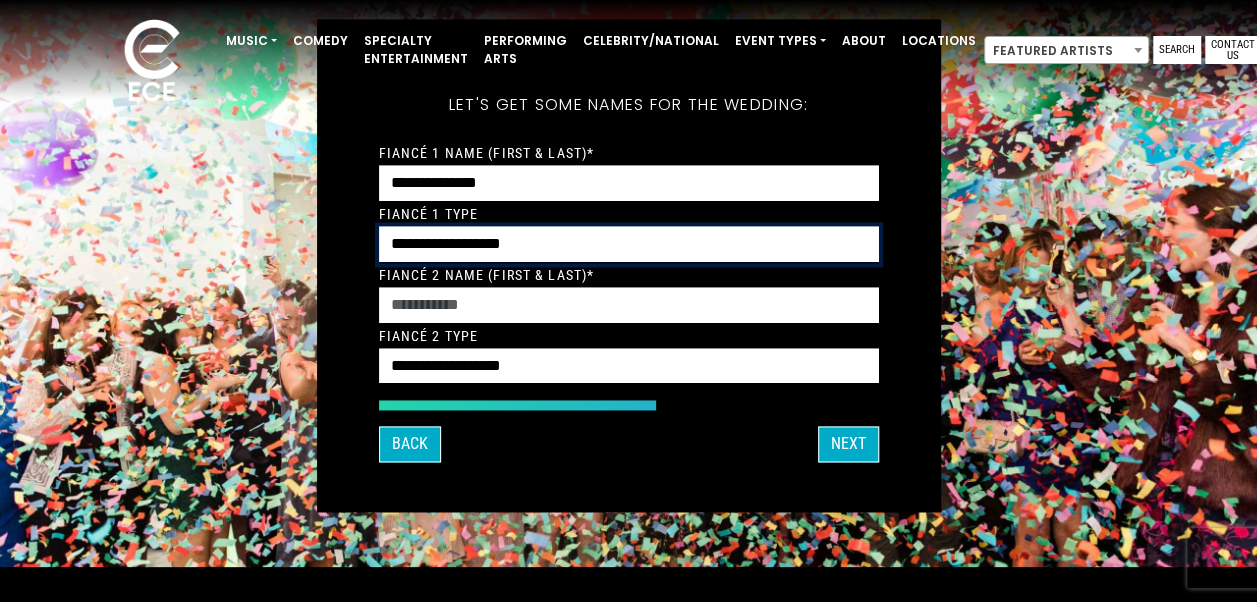 click on "**********" at bounding box center [629, 244] 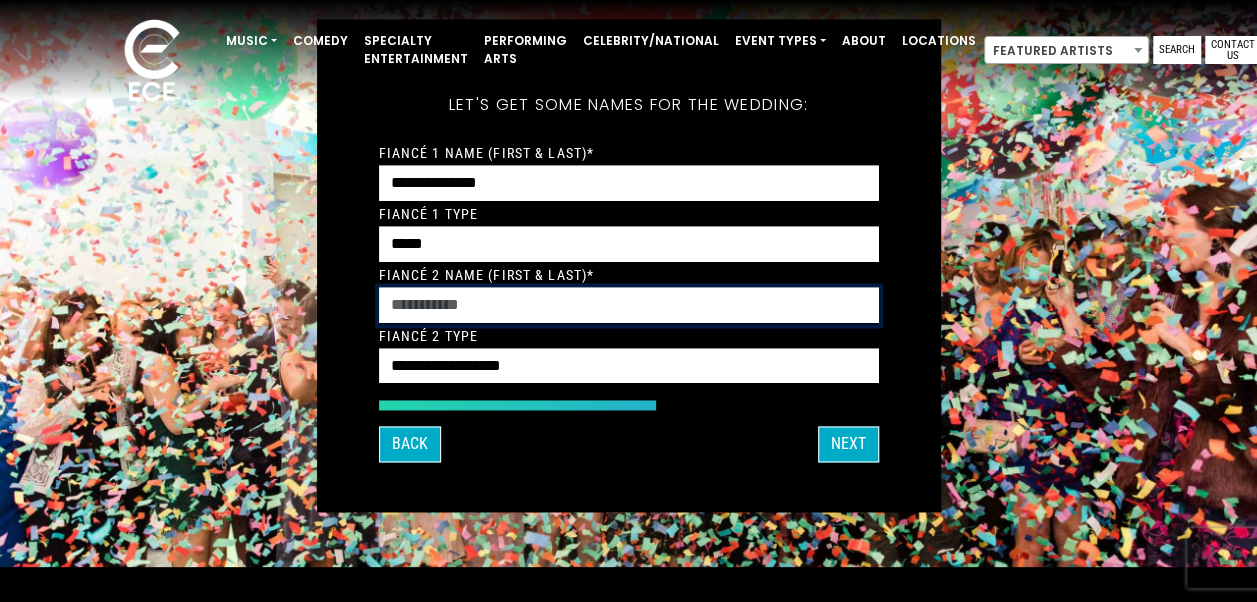 click on "Fiancé 2 Name (First & Last)*" at bounding box center (629, 305) 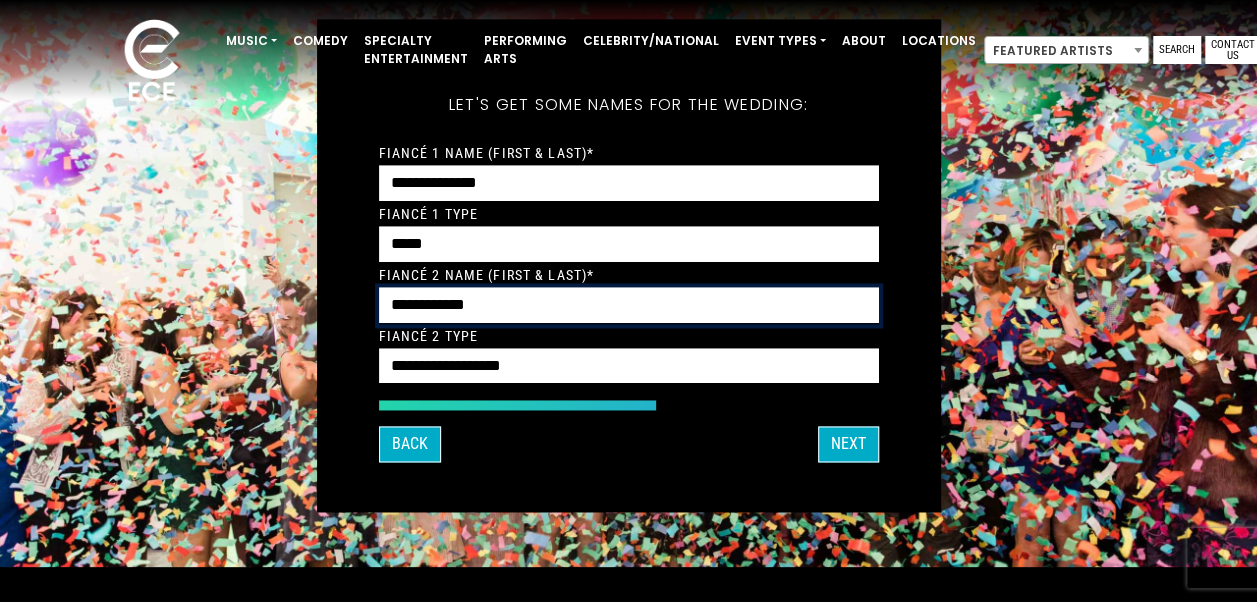 type on "**********" 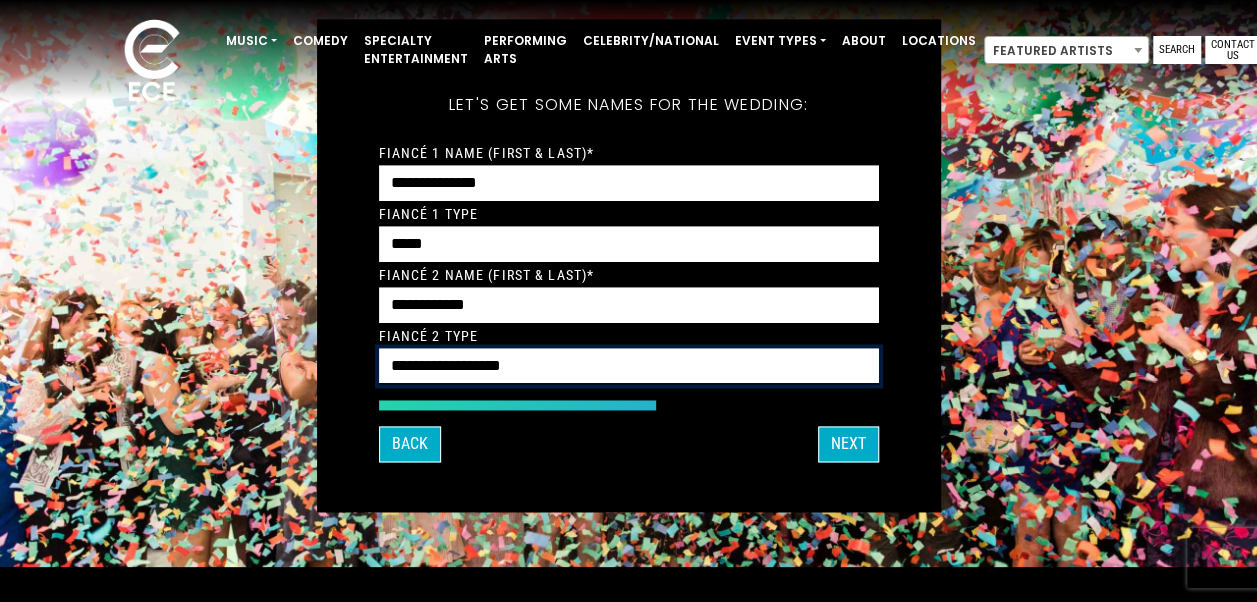 click on "**********" at bounding box center (629, 366) 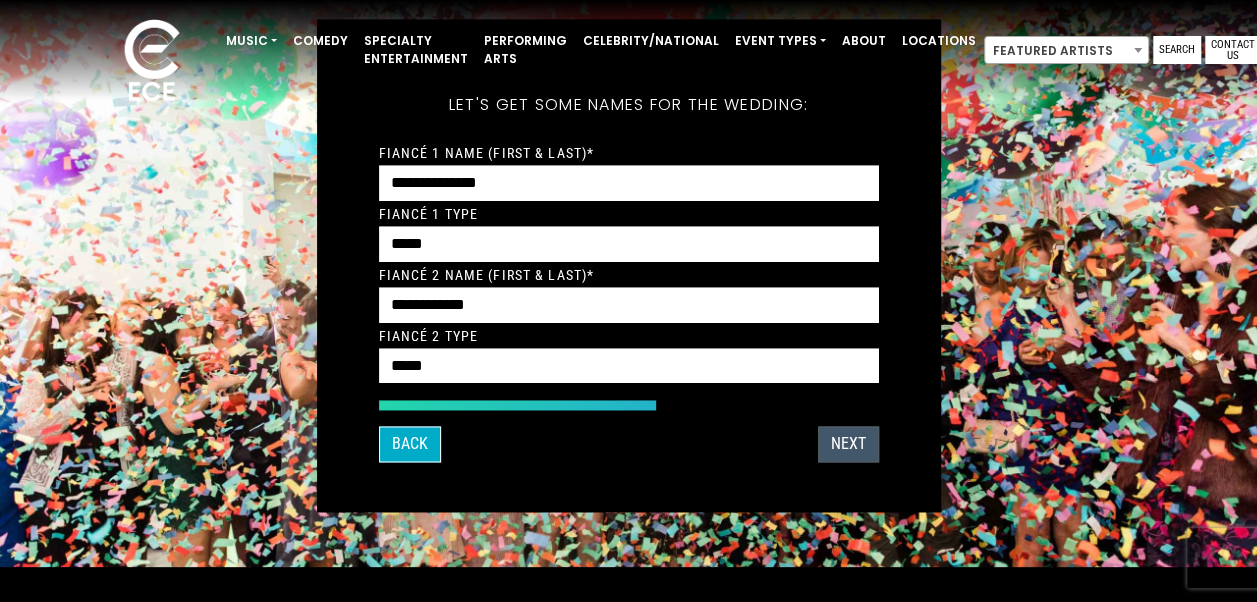click on "NEXT" at bounding box center [848, 445] 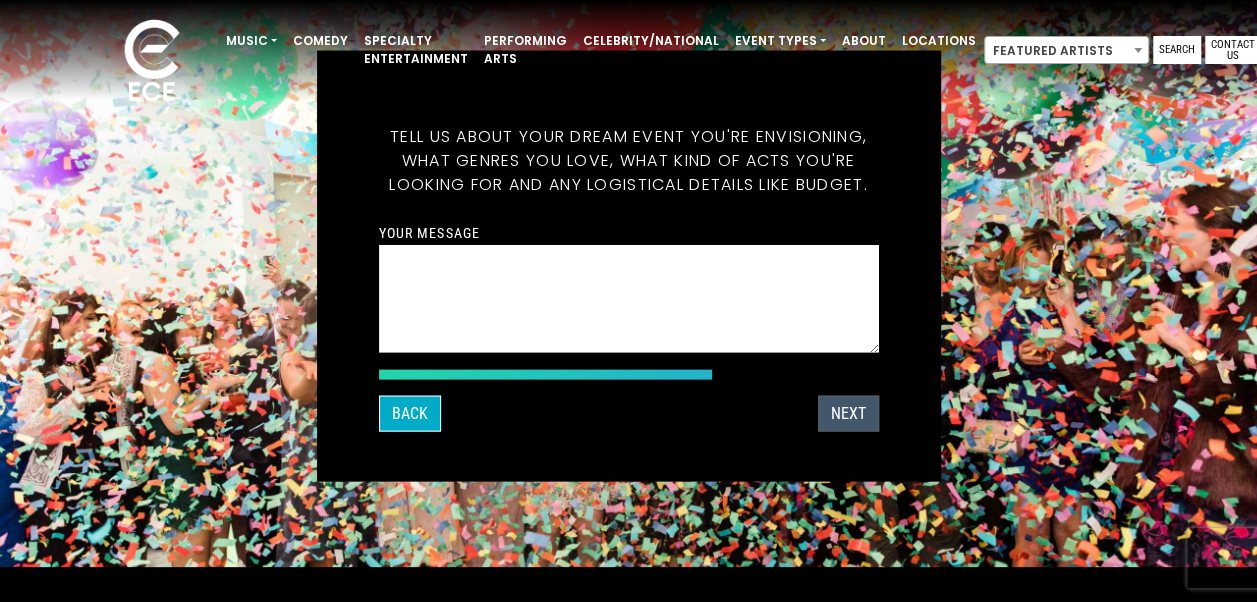scroll, scrollTop: 66, scrollLeft: 0, axis: vertical 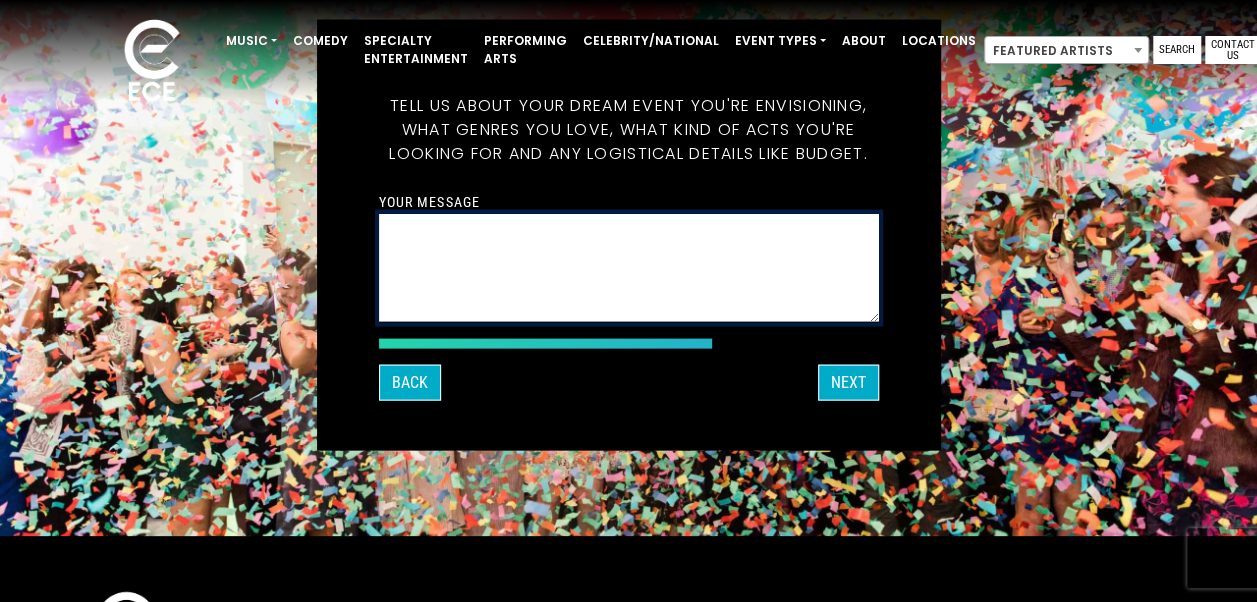 click on "Your message" at bounding box center [629, 268] 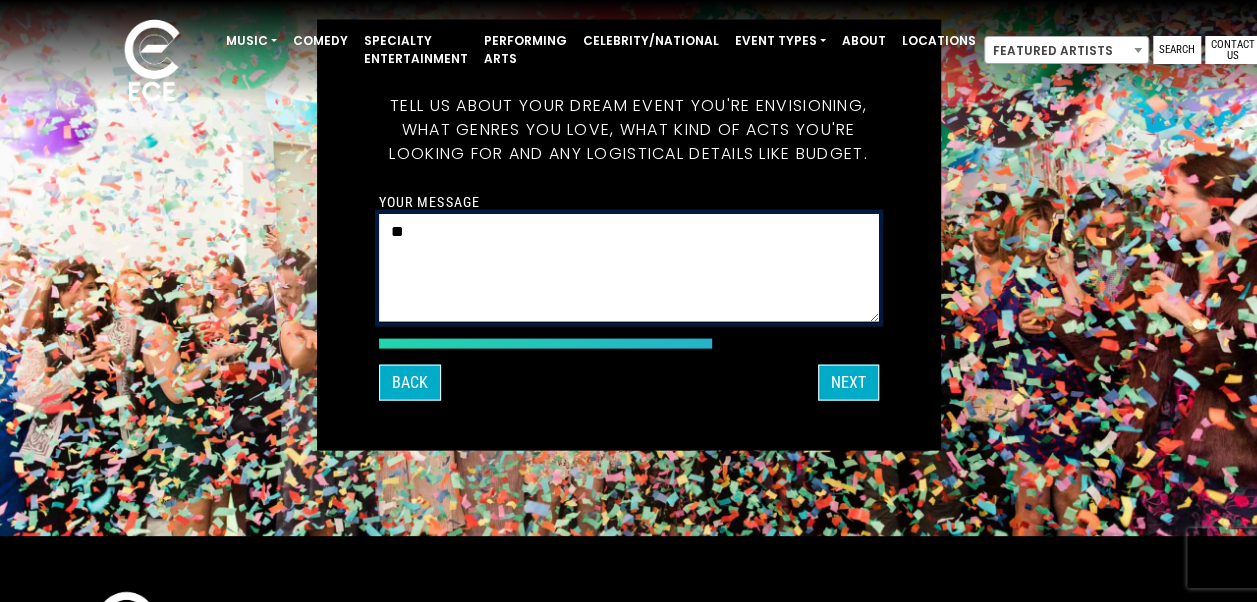 type on "*" 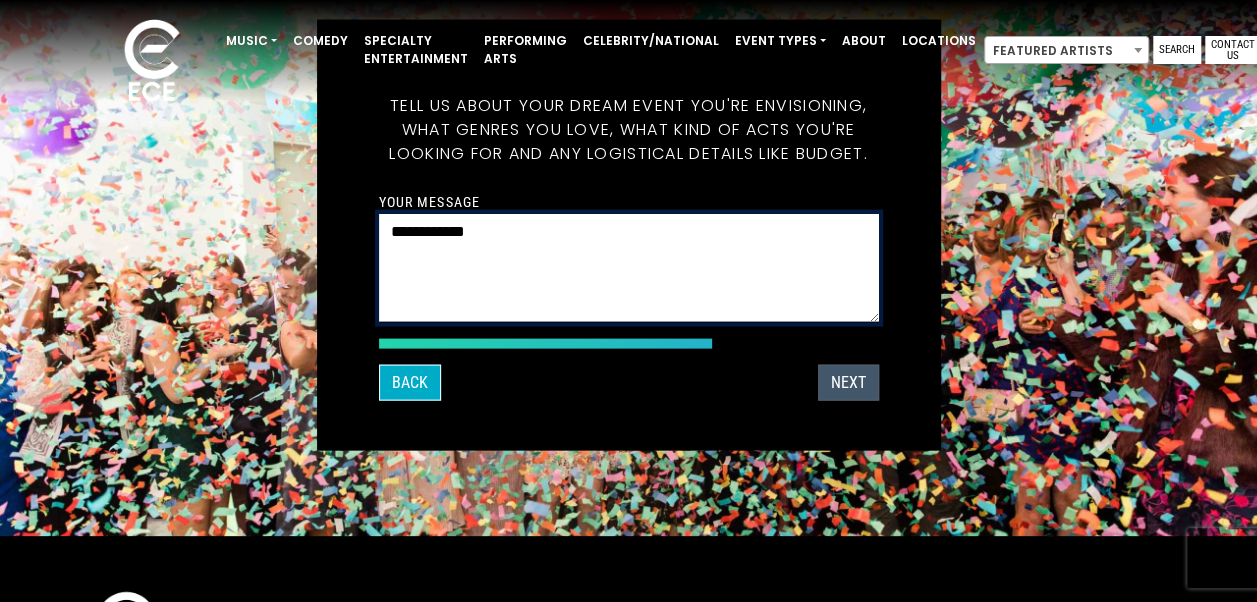 type on "**********" 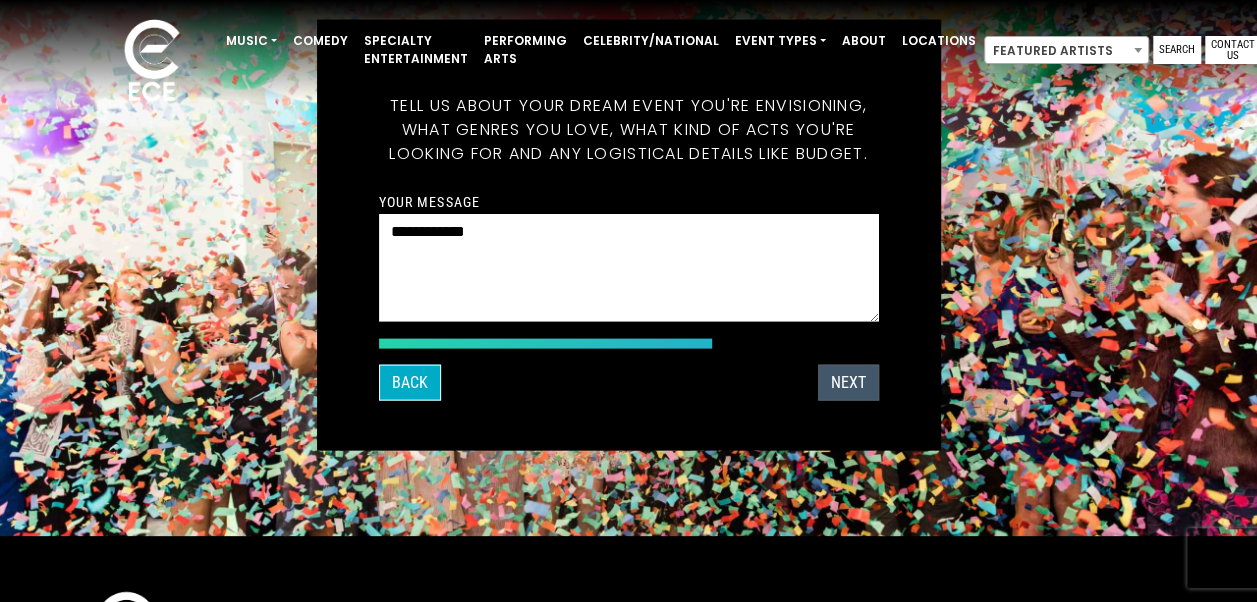 click on "NEXT" at bounding box center (848, 383) 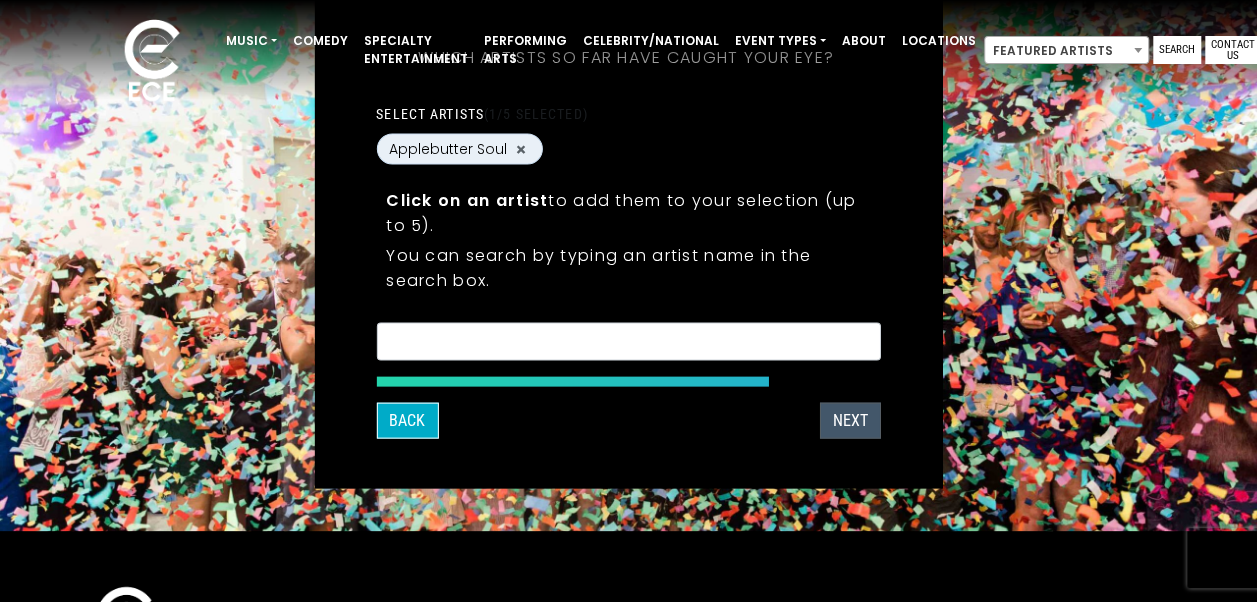 click on "NEXT" at bounding box center [850, 421] 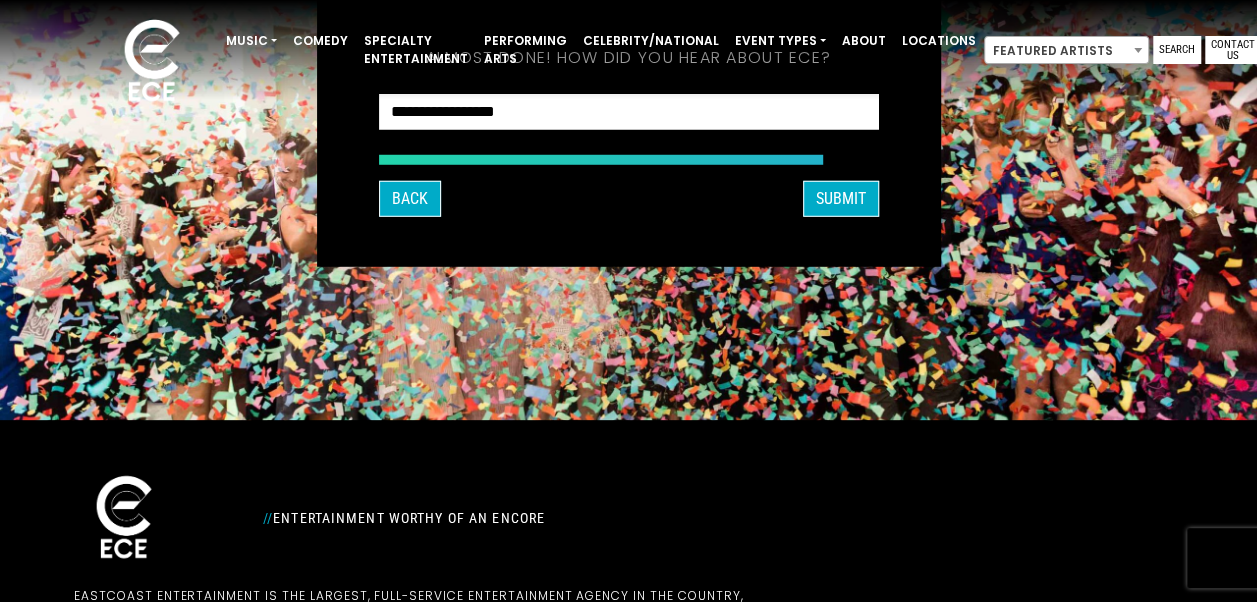 scroll, scrollTop: 74, scrollLeft: 0, axis: vertical 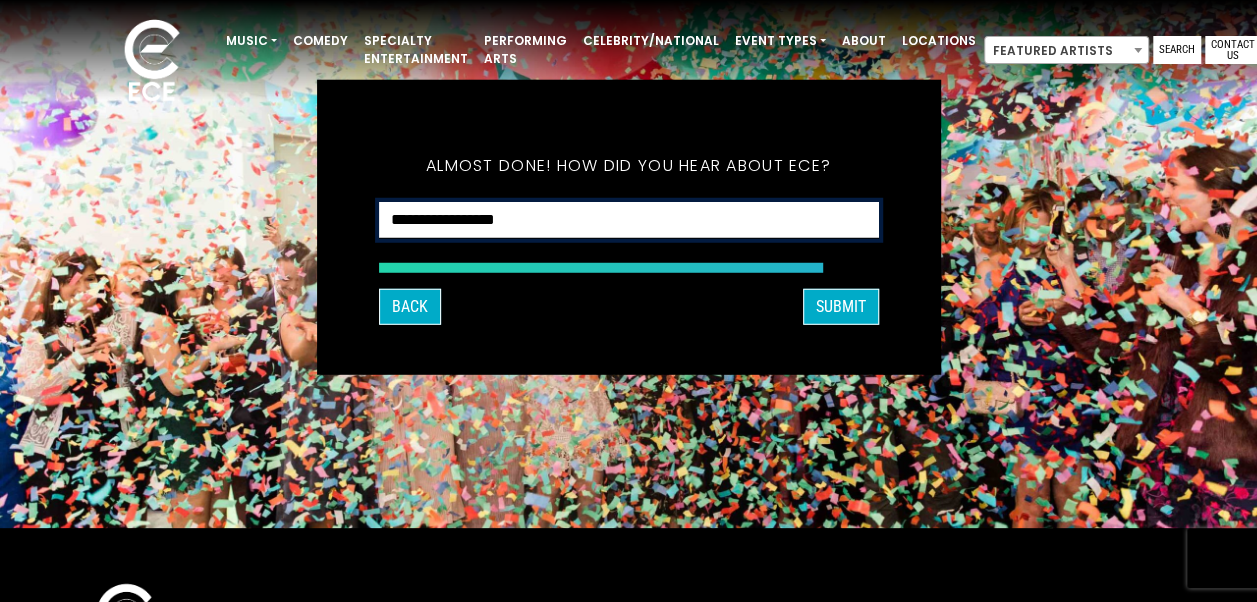 click on "**********" at bounding box center [629, 220] 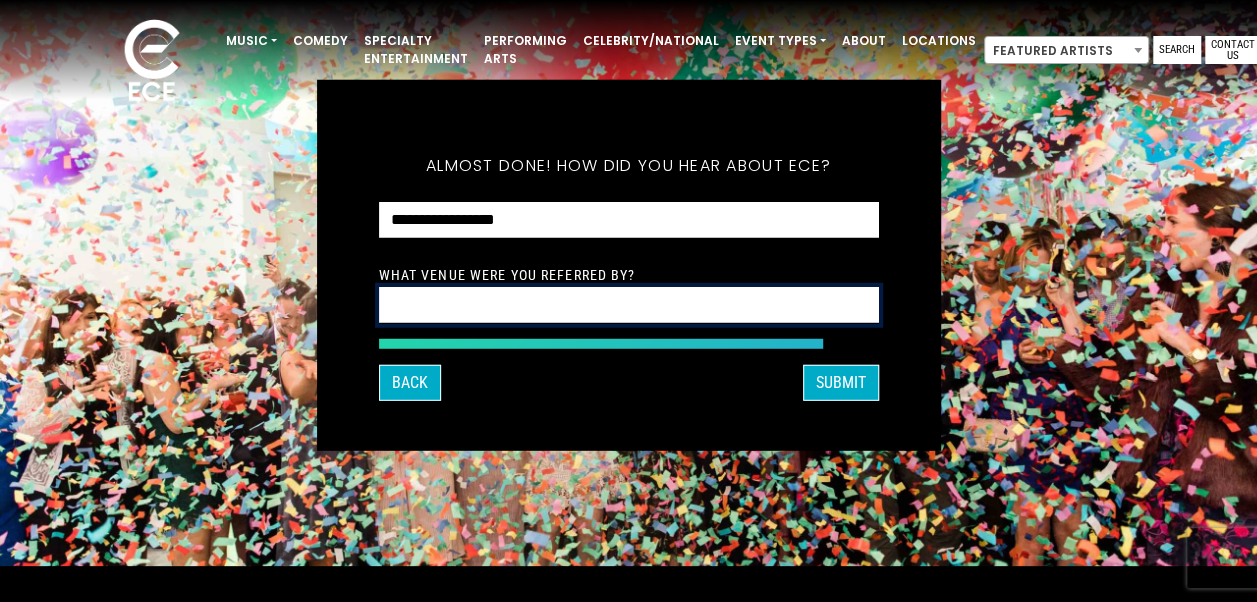 click at bounding box center [629, 304] 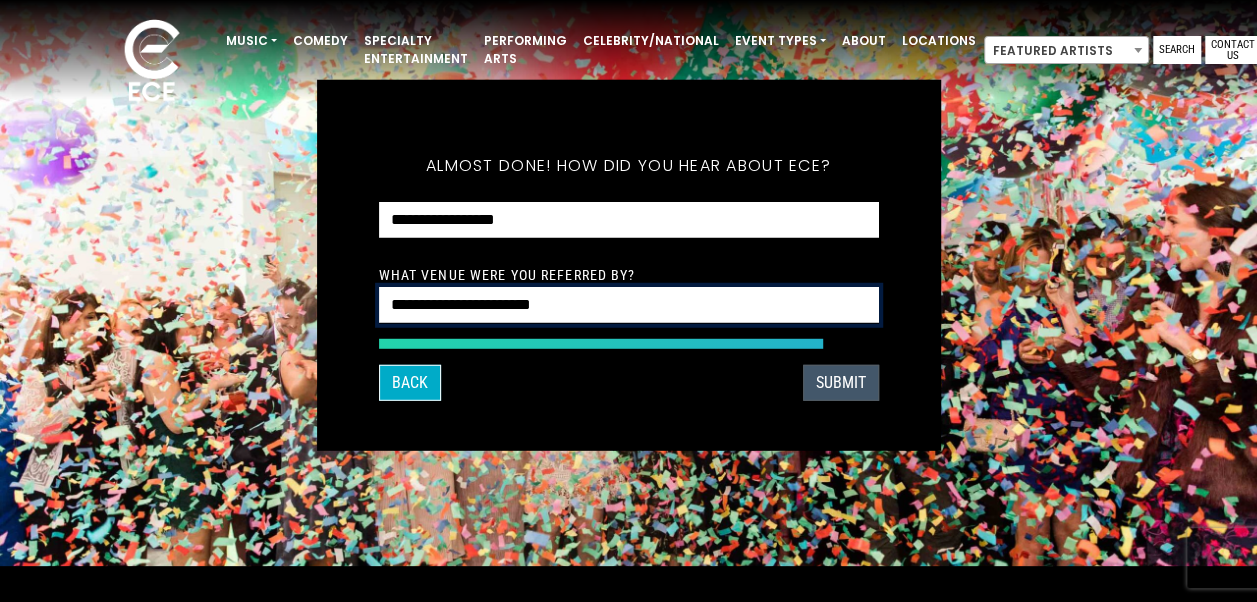 type on "**********" 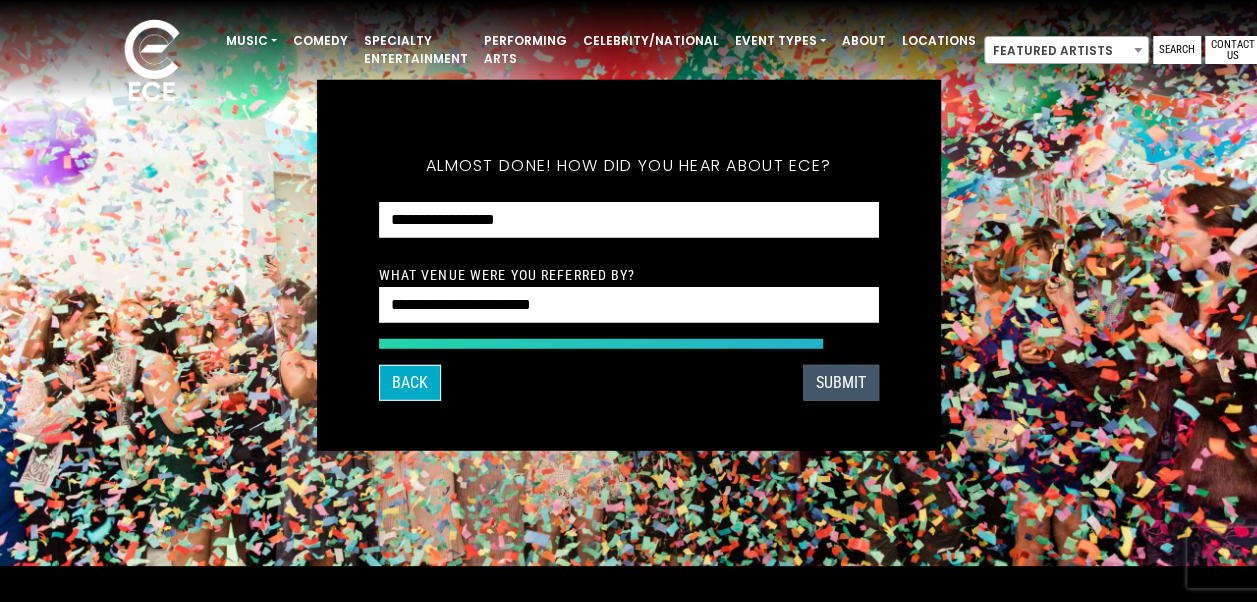 click on "SUBMIT" at bounding box center (841, 382) 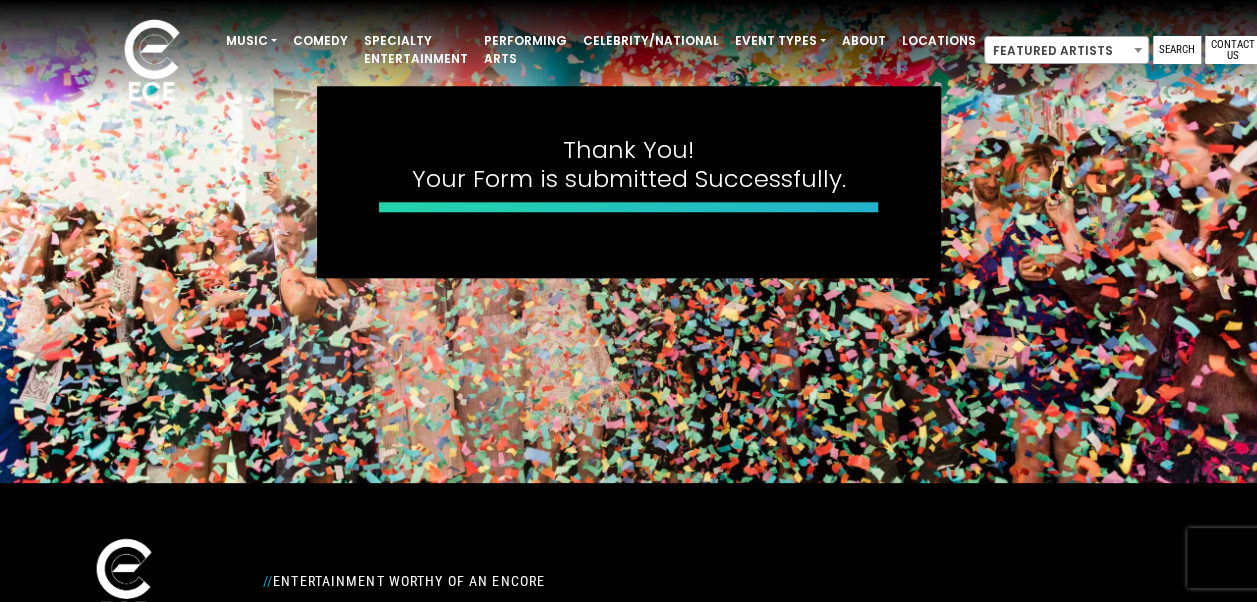 scroll, scrollTop: 125, scrollLeft: 0, axis: vertical 